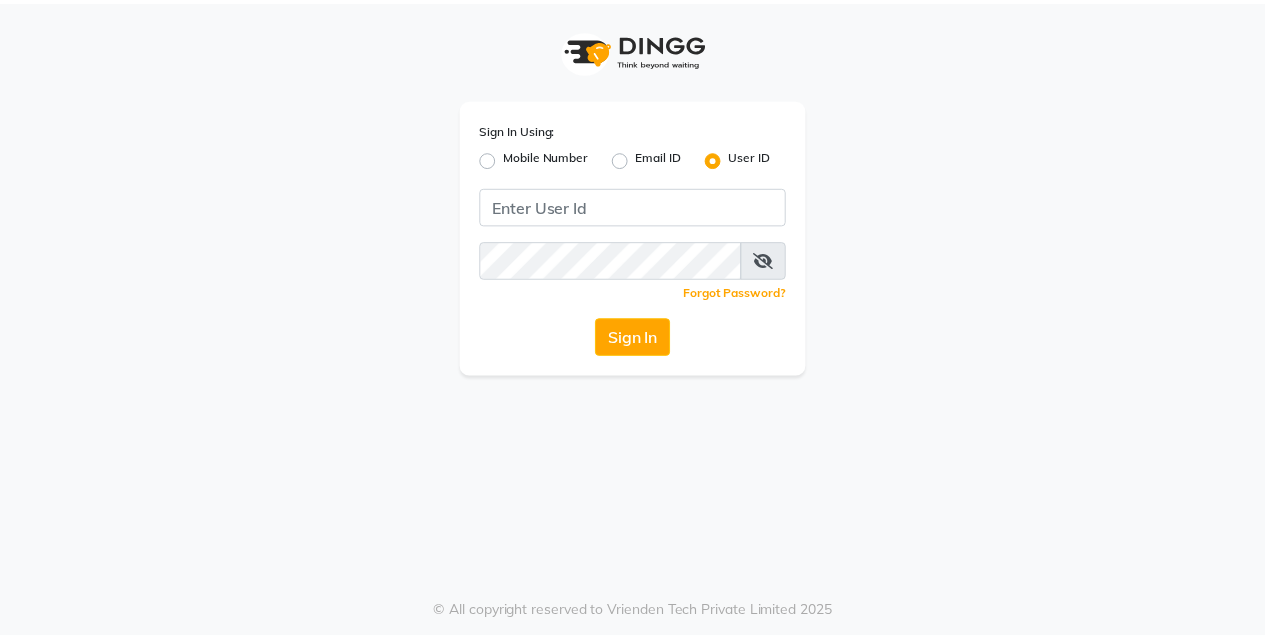 scroll, scrollTop: 0, scrollLeft: 0, axis: both 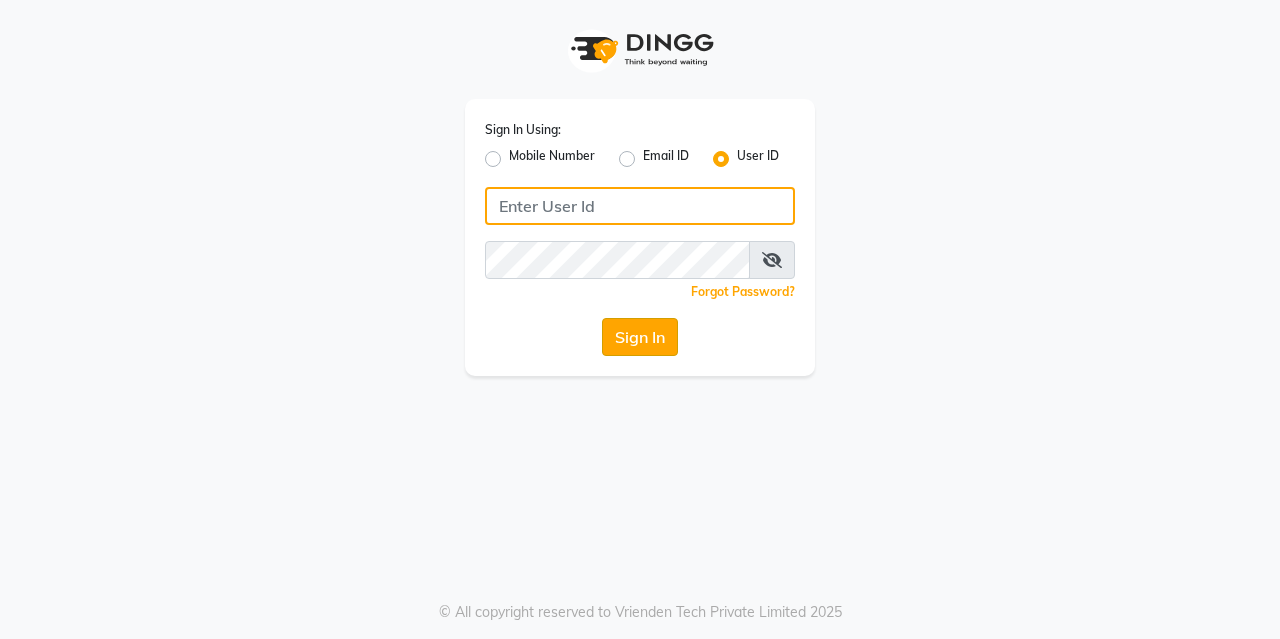 type on "kreations@[DOMAIN]" 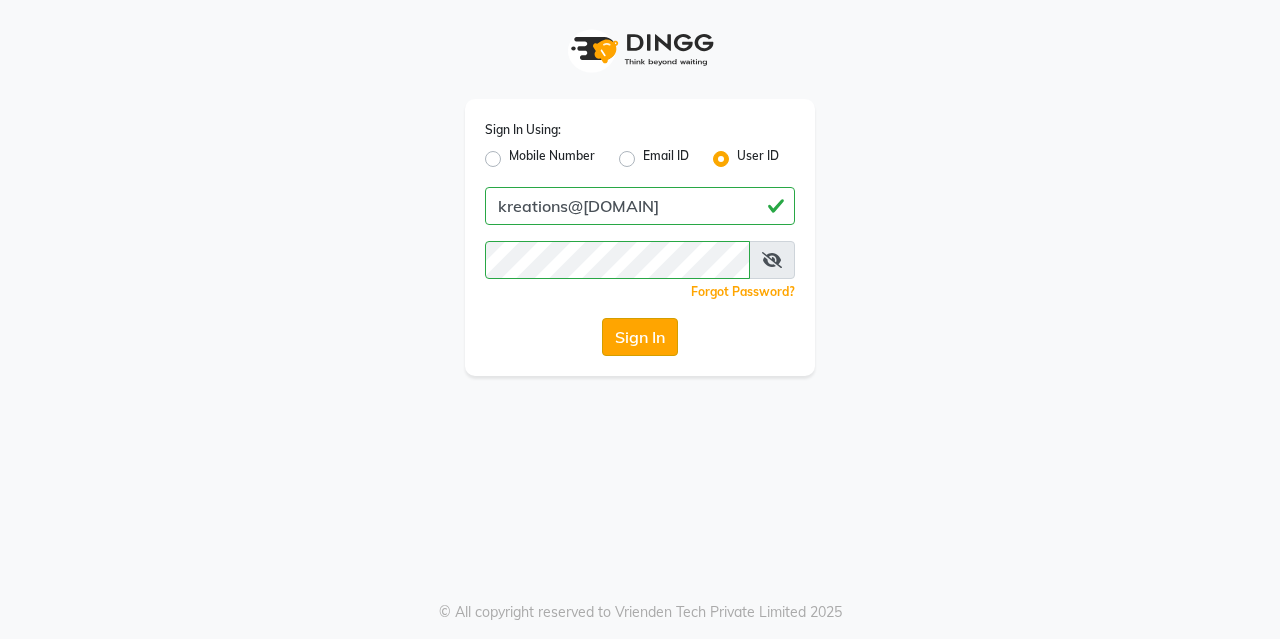 click on "Sign In" 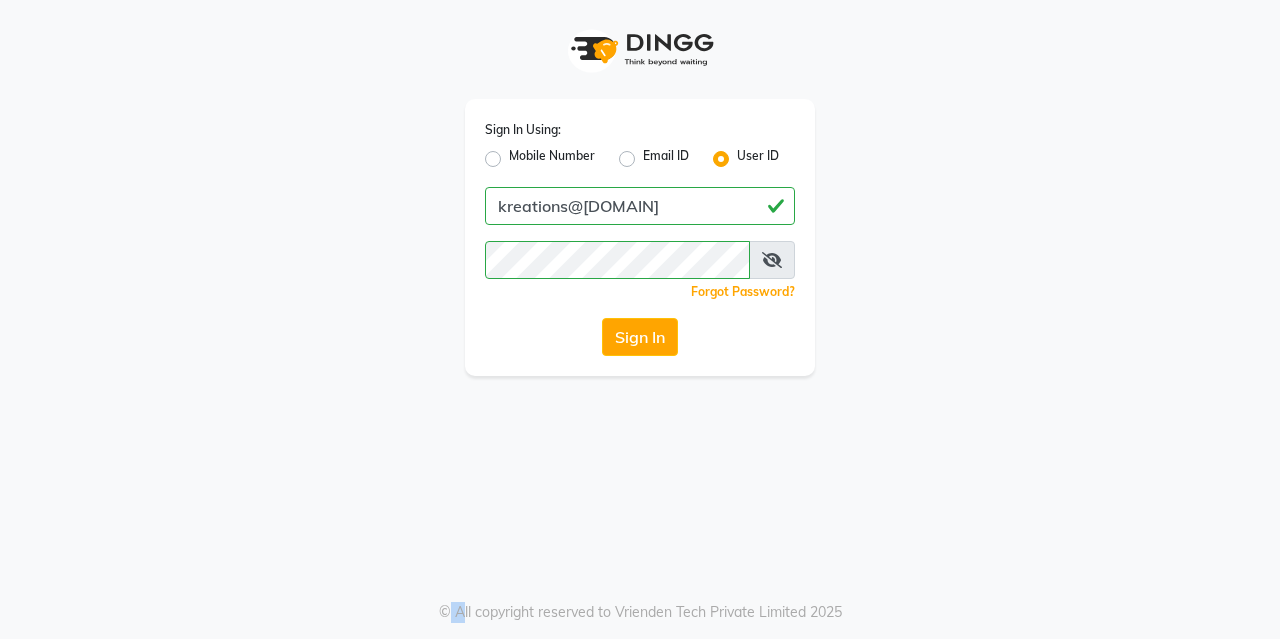 click on "Sign In" 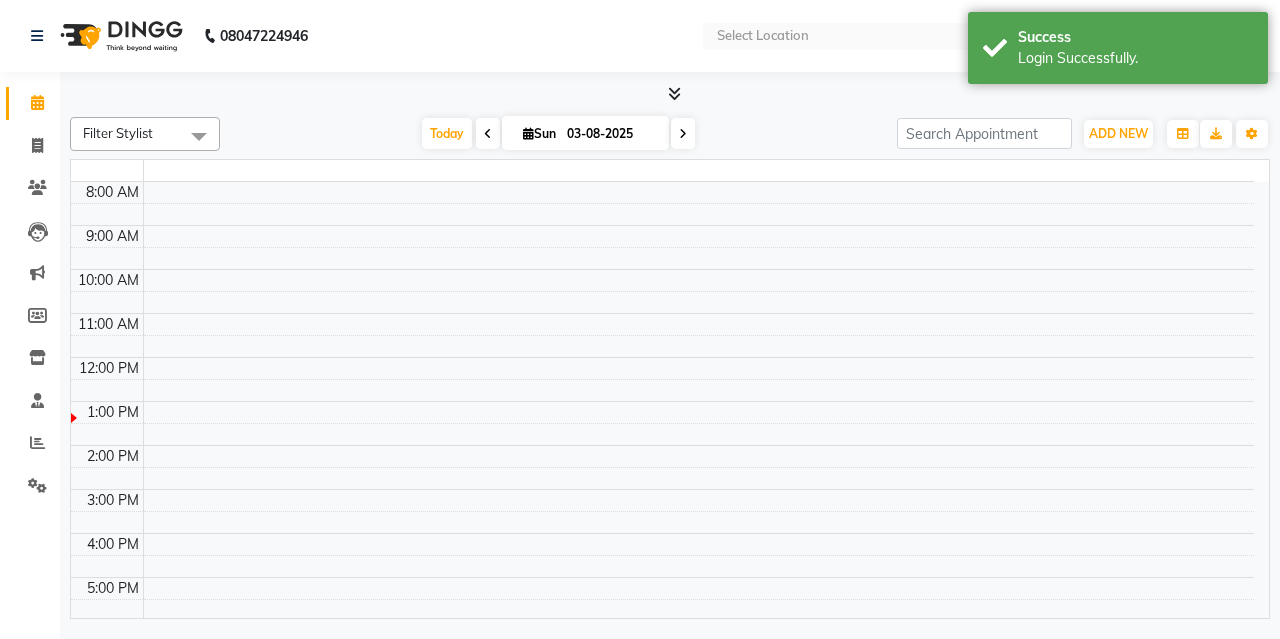 select on "en" 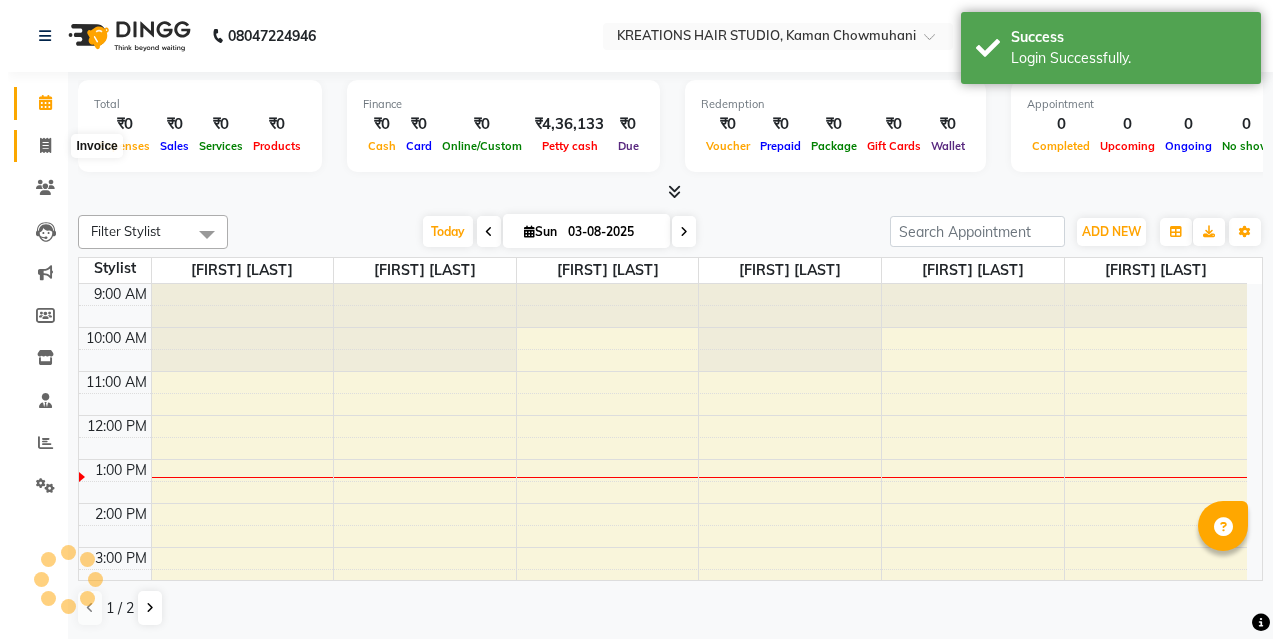 scroll, scrollTop: 0, scrollLeft: 0, axis: both 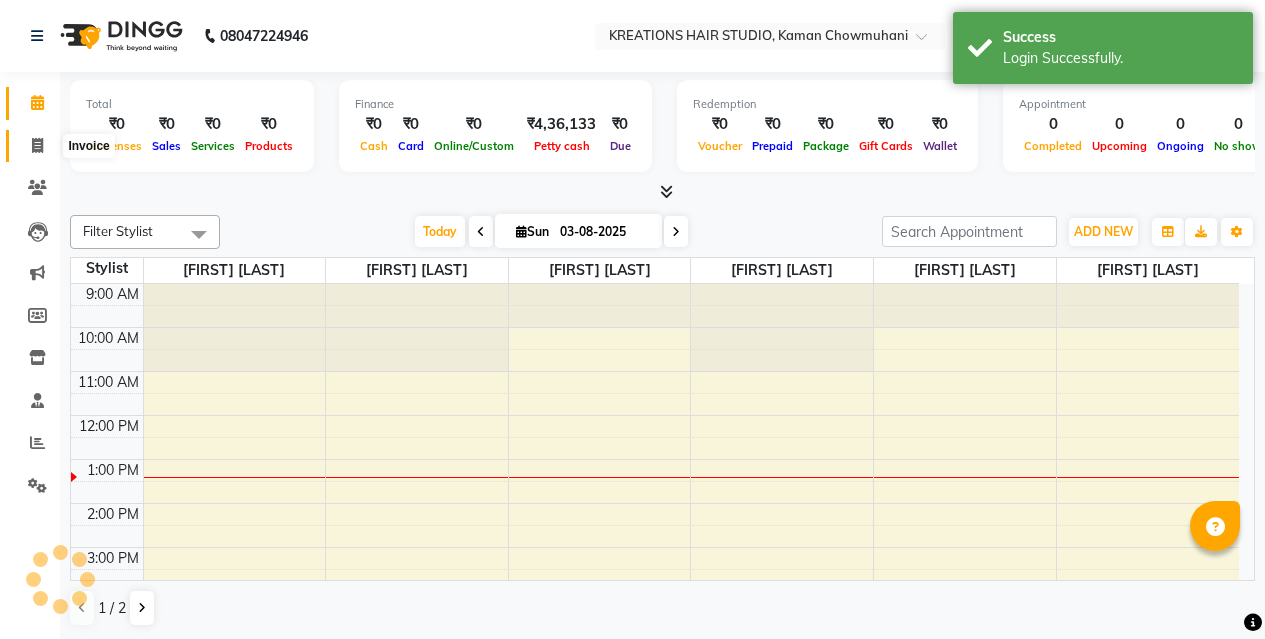 click 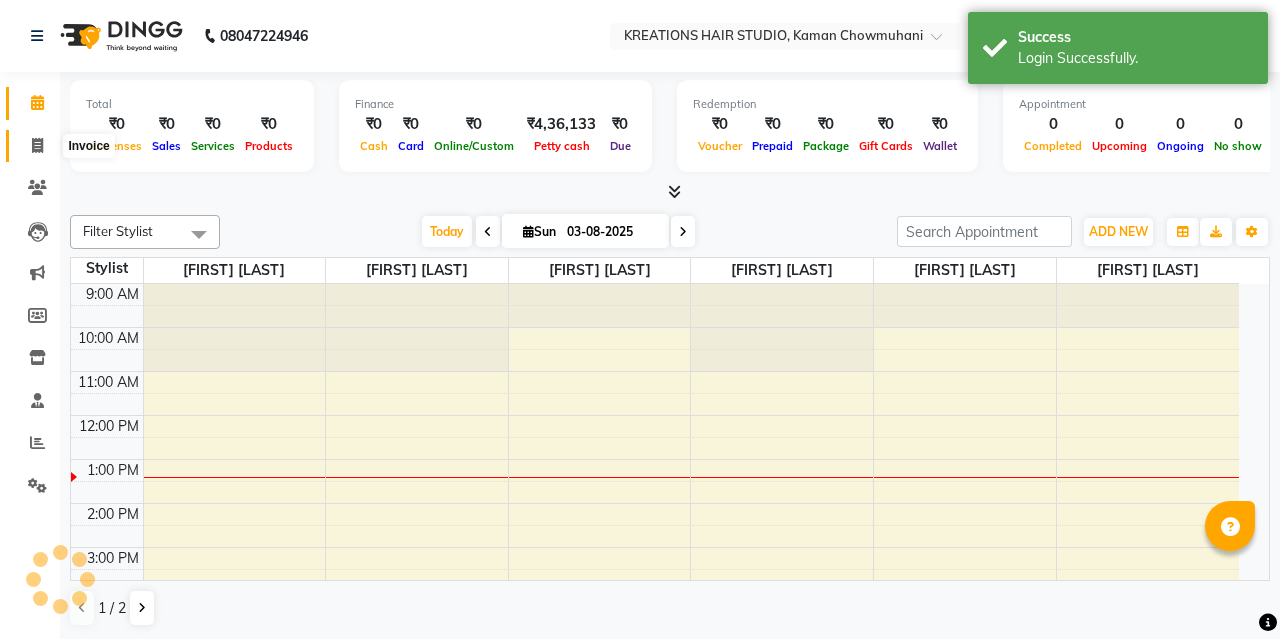 select on "service" 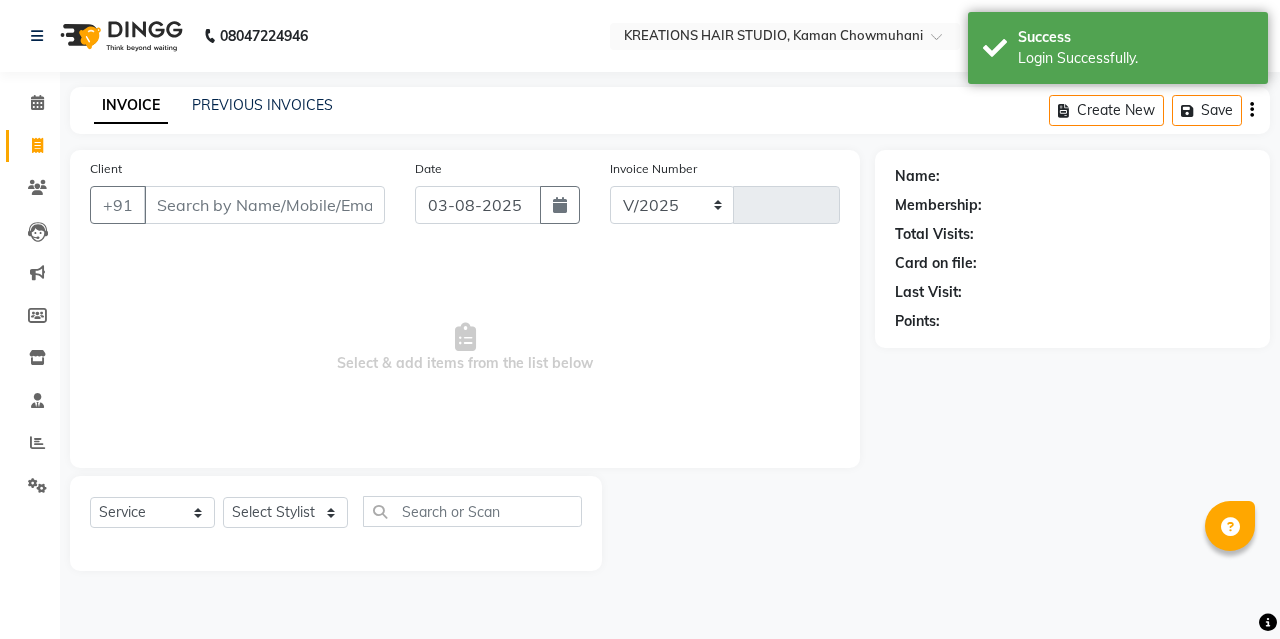select on "4656" 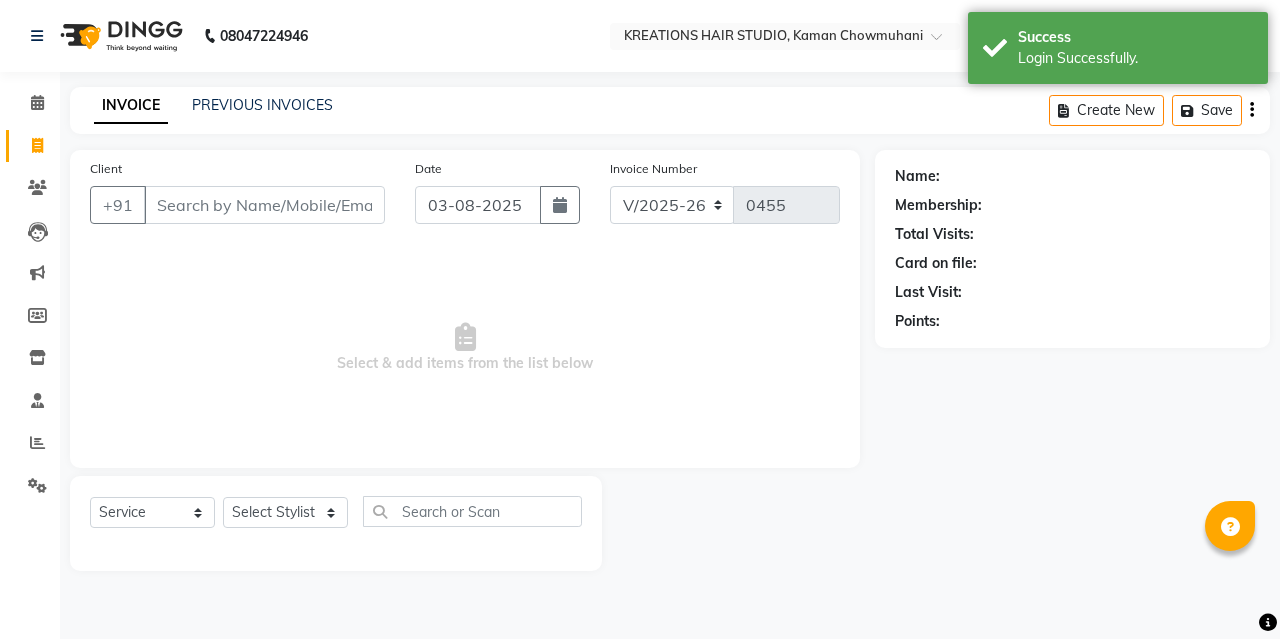 click on "Client" at bounding box center [264, 205] 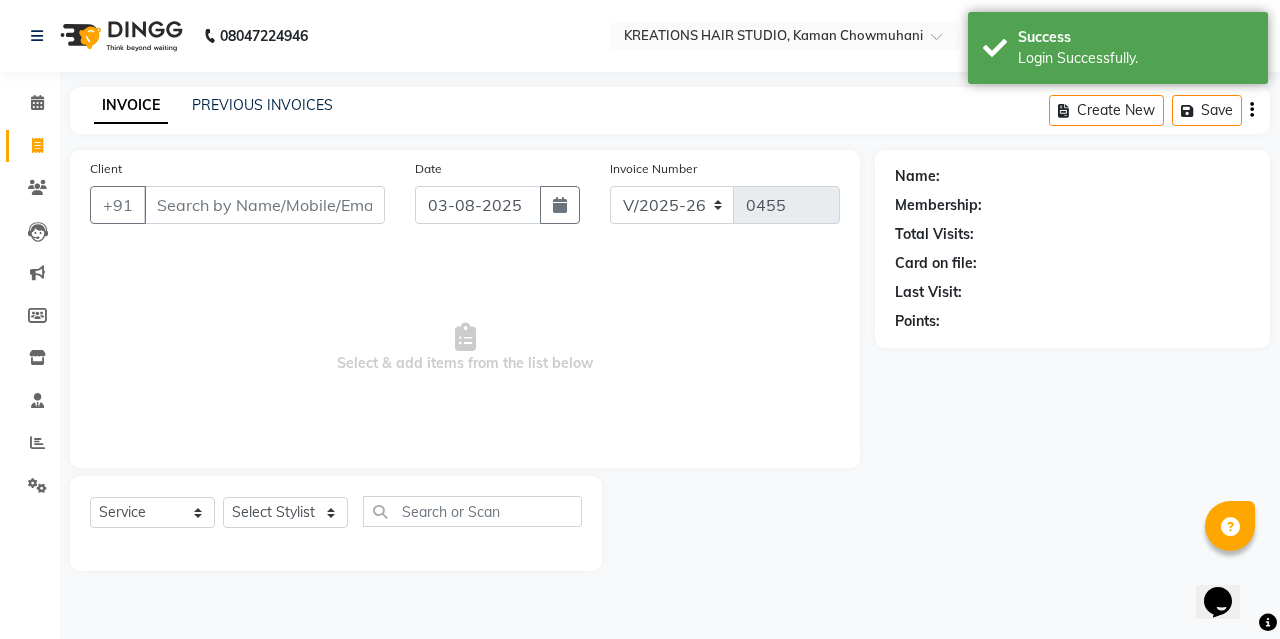 scroll, scrollTop: 0, scrollLeft: 0, axis: both 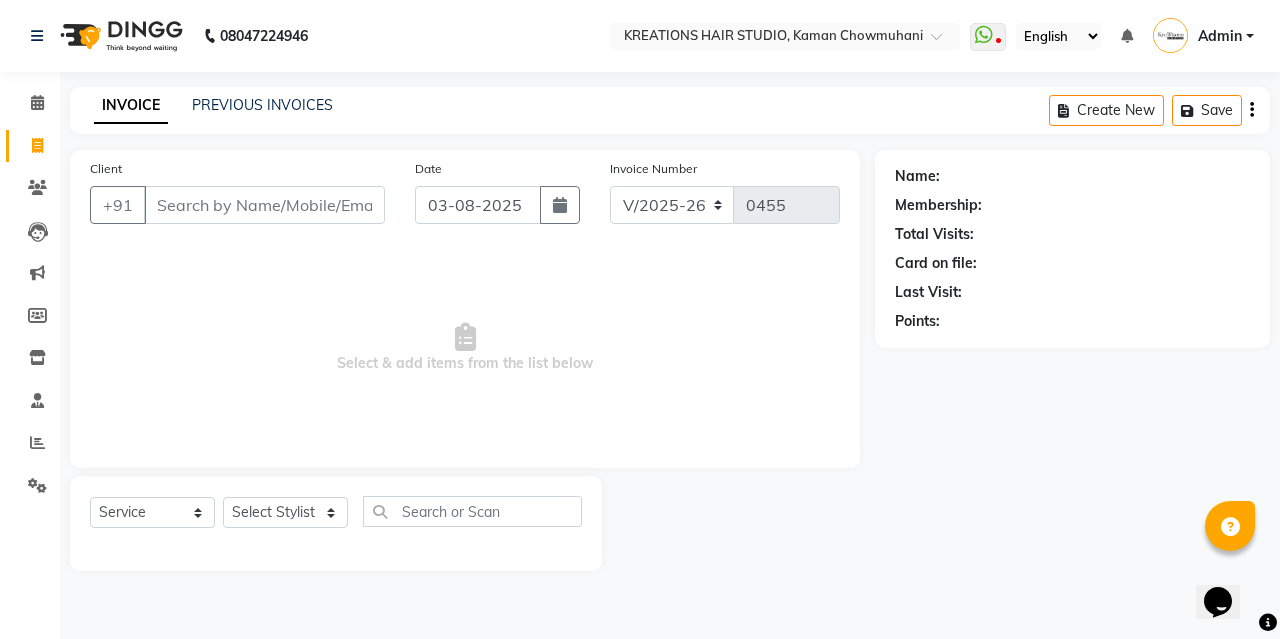 drag, startPoint x: 222, startPoint y: 223, endPoint x: 424, endPoint y: 102, distance: 235.46762 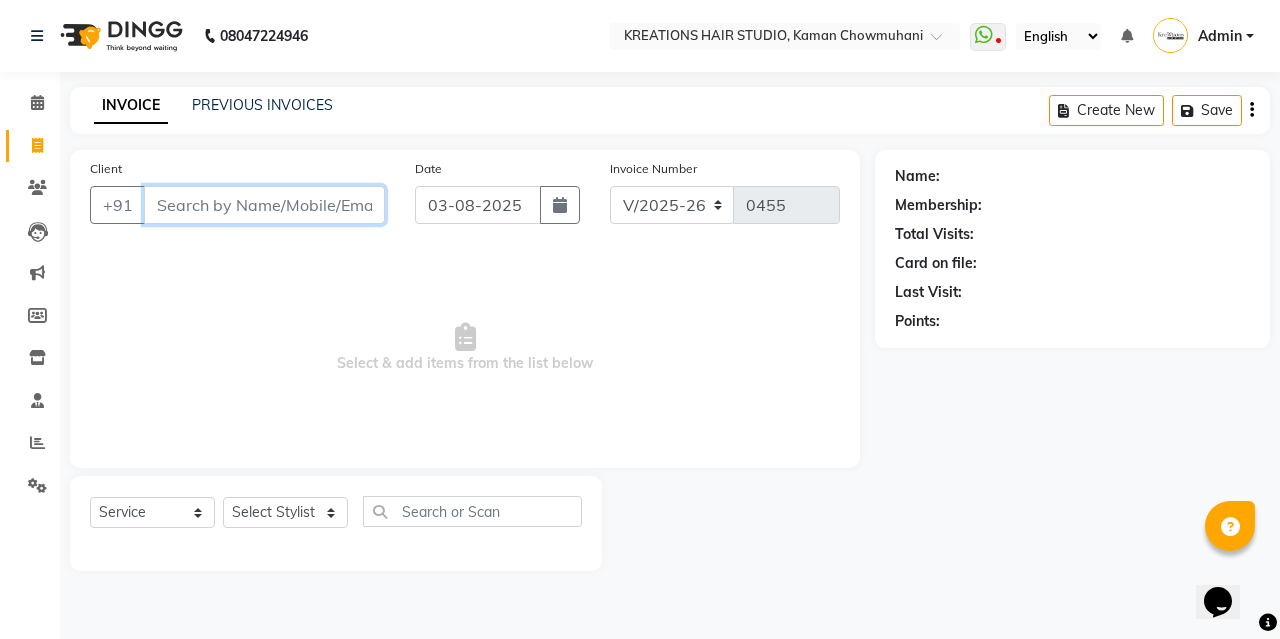 click on "Client" at bounding box center (264, 205) 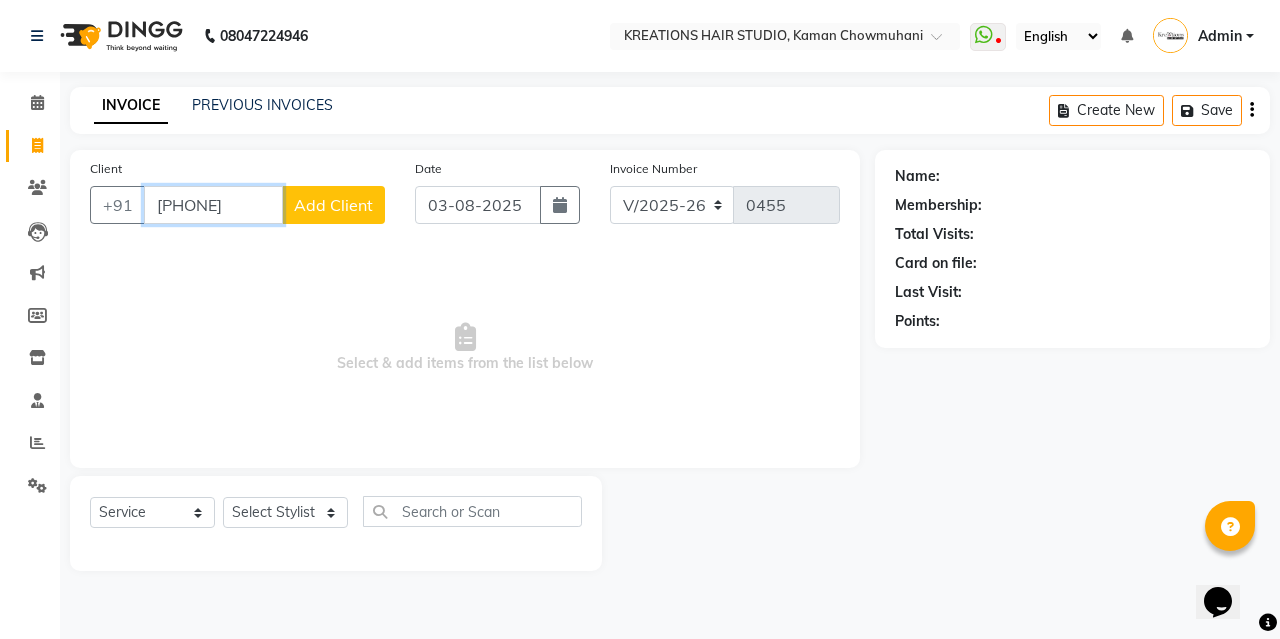 type on "[PHONE]" 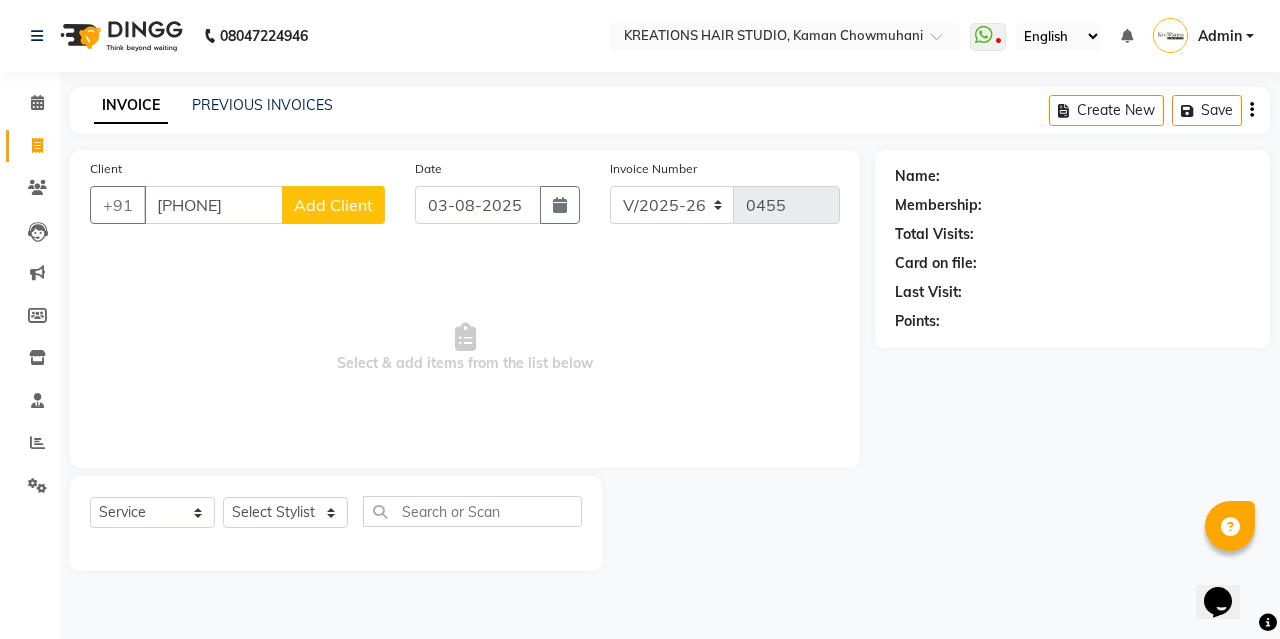 click on "Add Client" 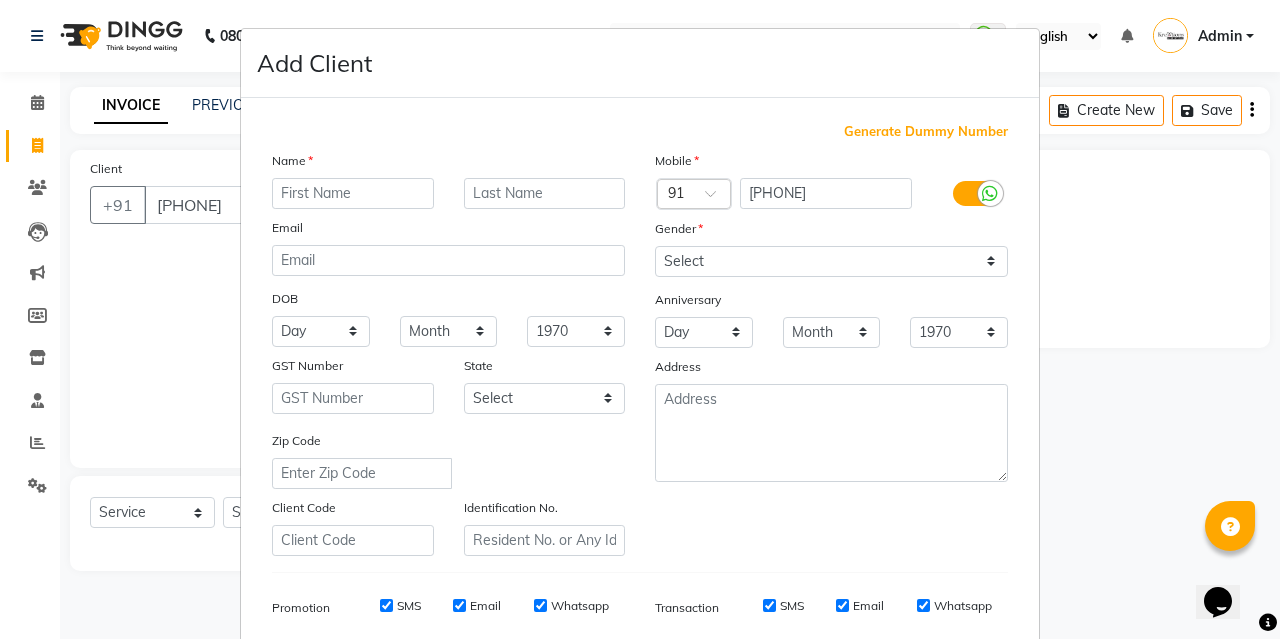 click at bounding box center (353, 193) 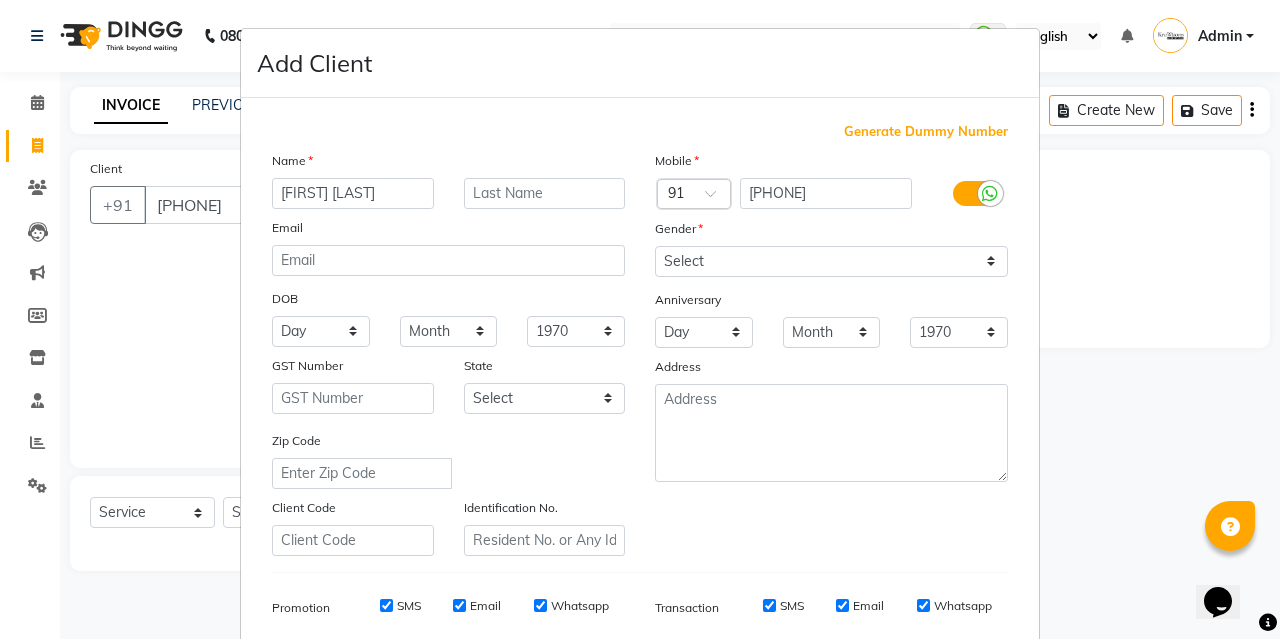 type on "[FIRST] [LAST]" 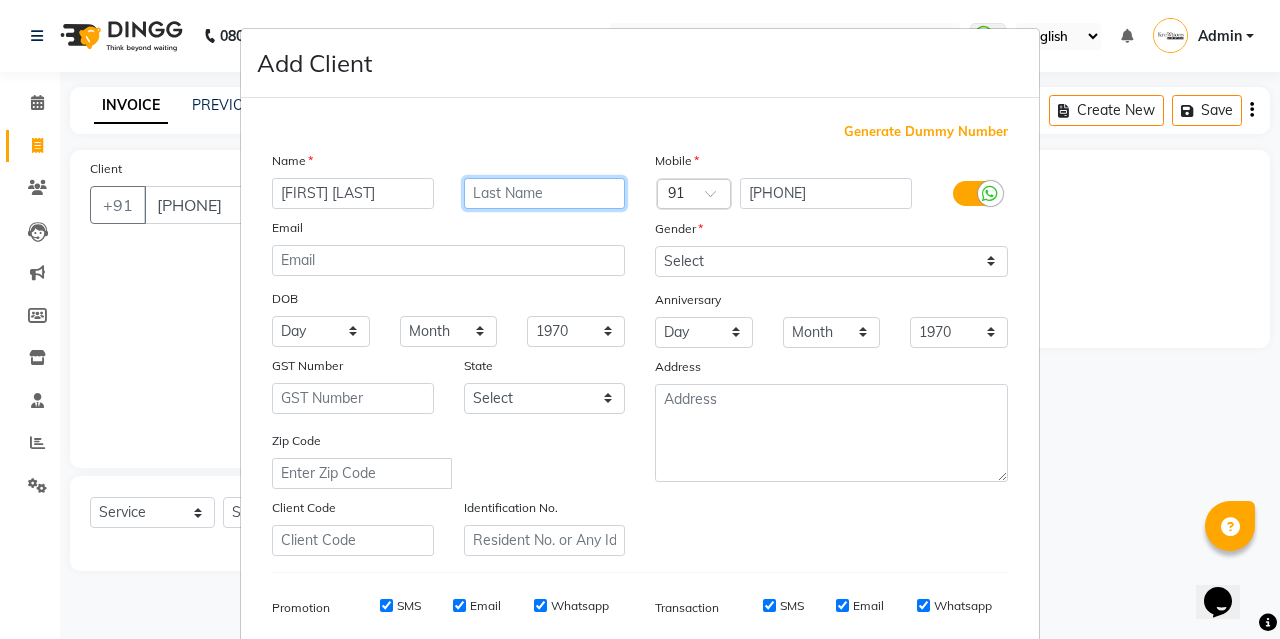 click at bounding box center (545, 193) 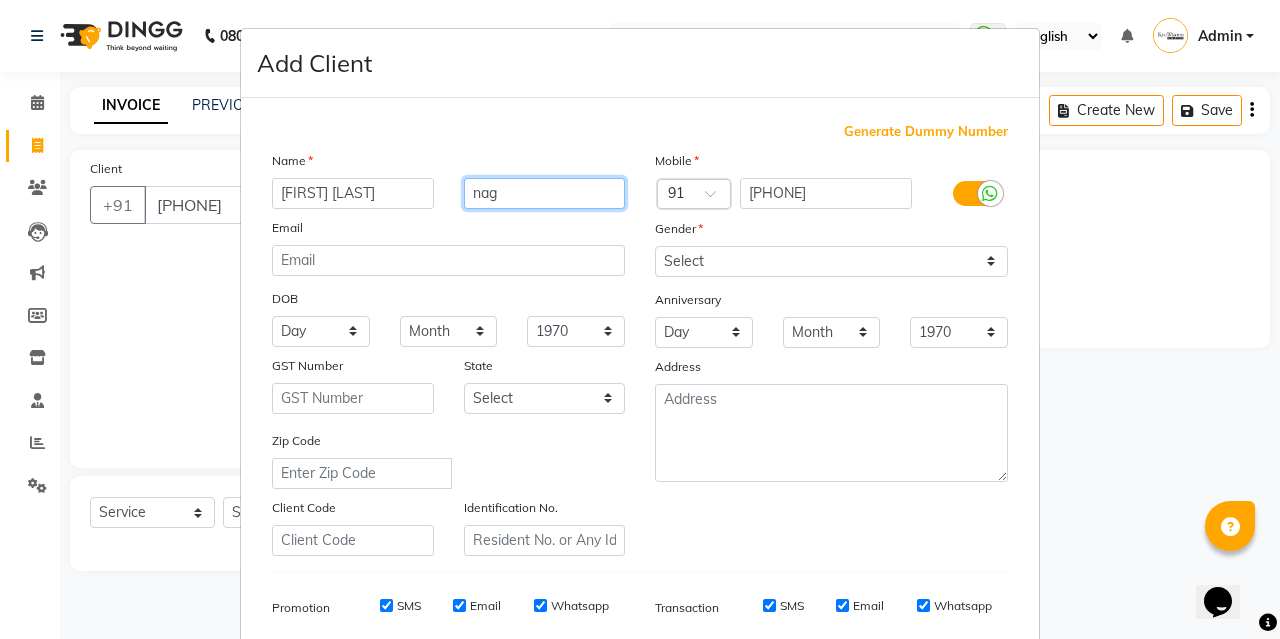 type on "nag" 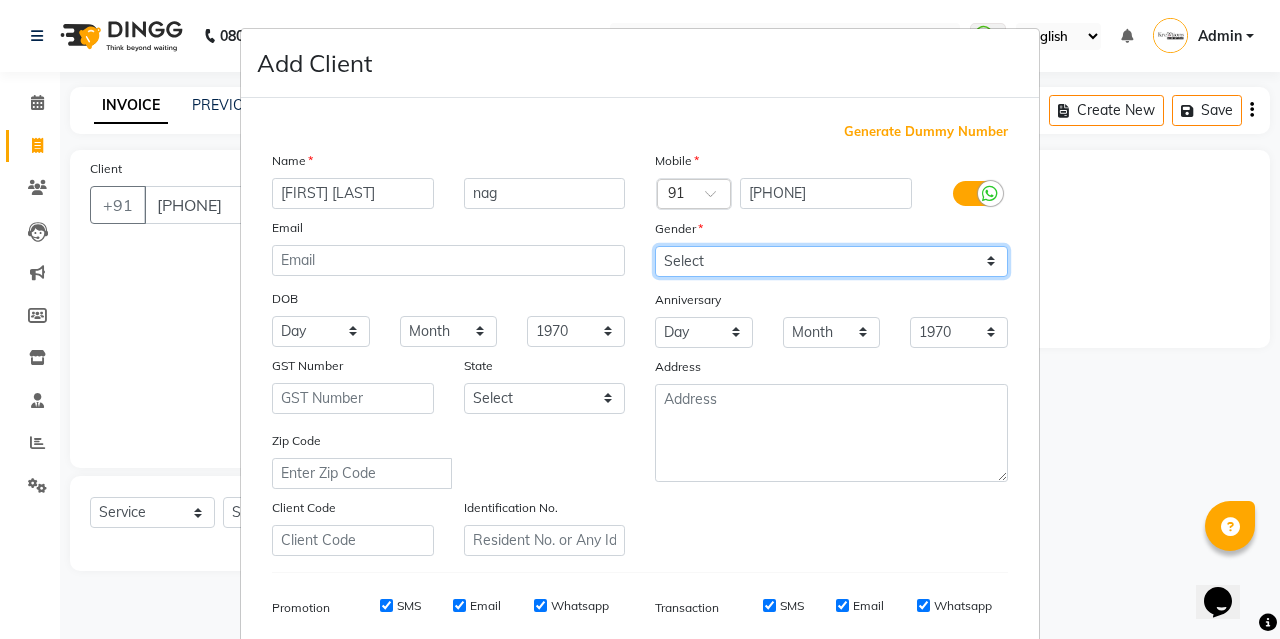 click on "Select Male Female Other Prefer Not To Say" at bounding box center (831, 261) 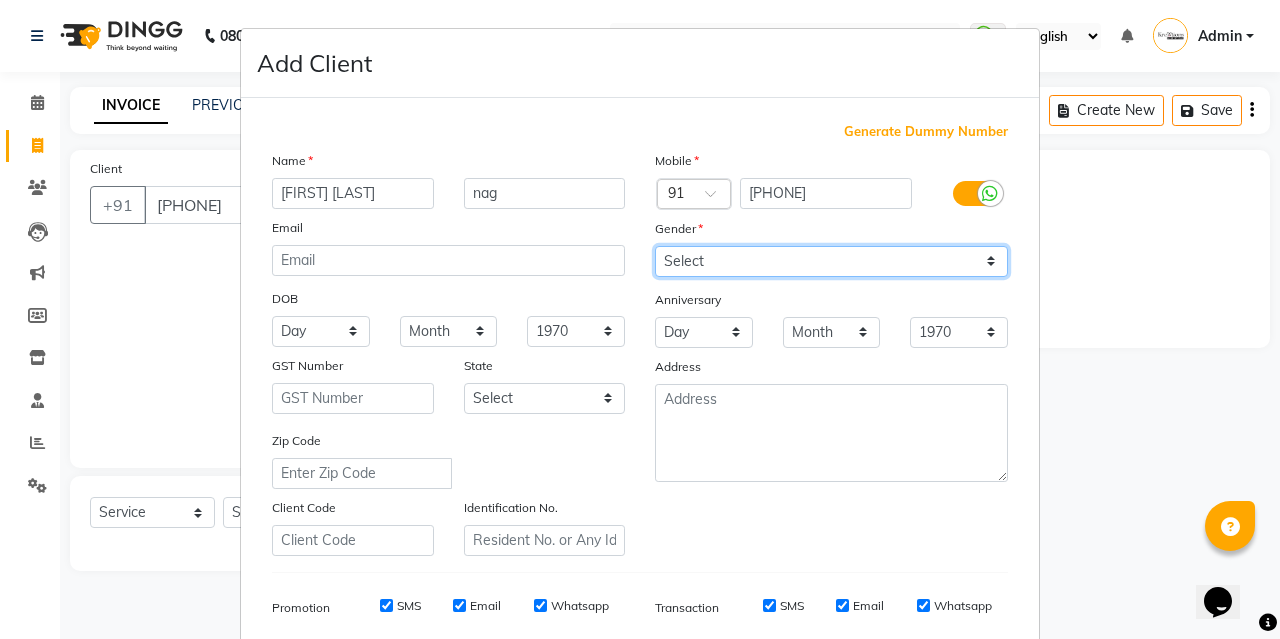 select on "female" 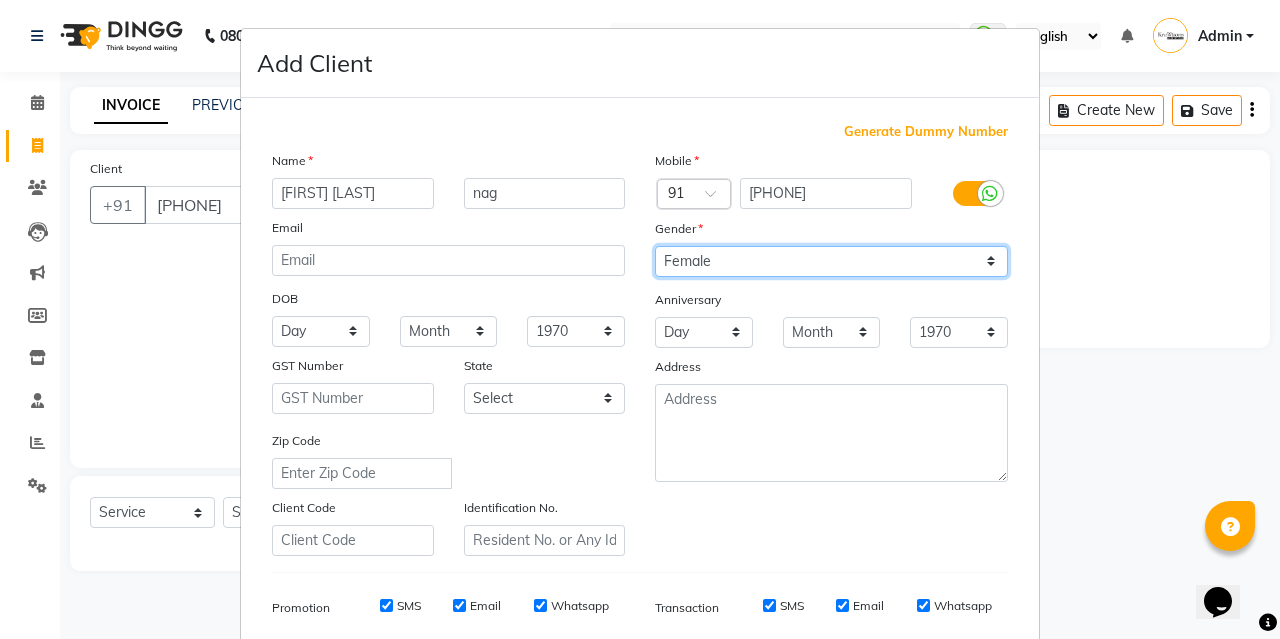 click on "Select Male Female Other Prefer Not To Say" at bounding box center [831, 261] 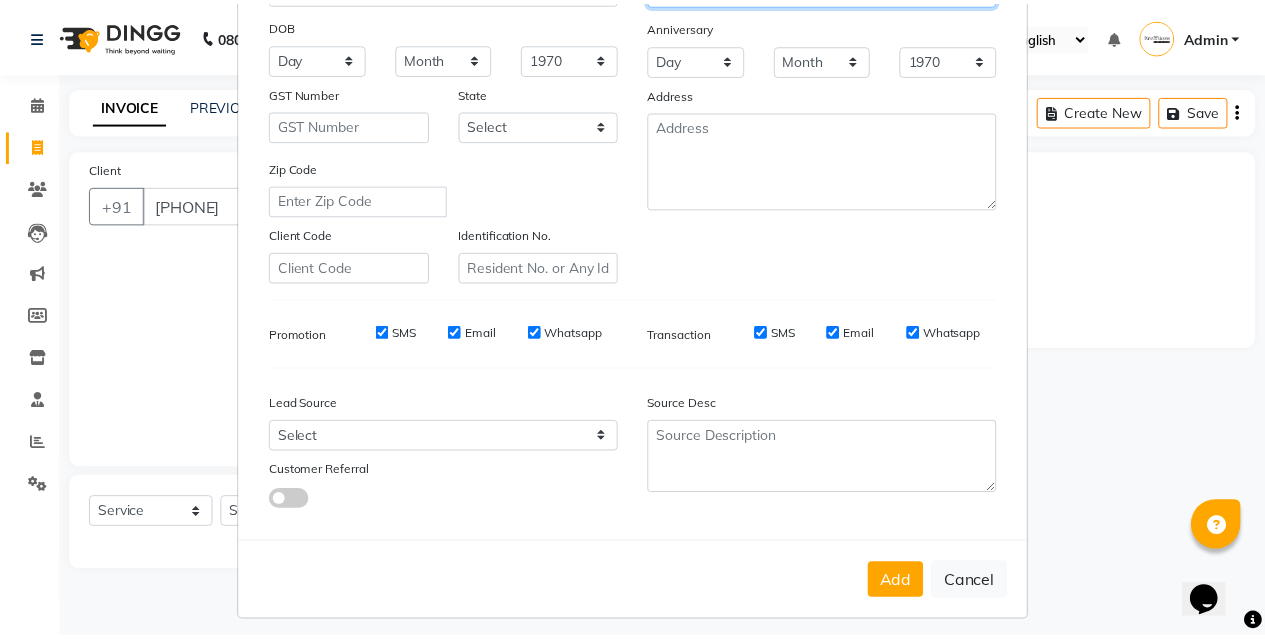 scroll, scrollTop: 284, scrollLeft: 0, axis: vertical 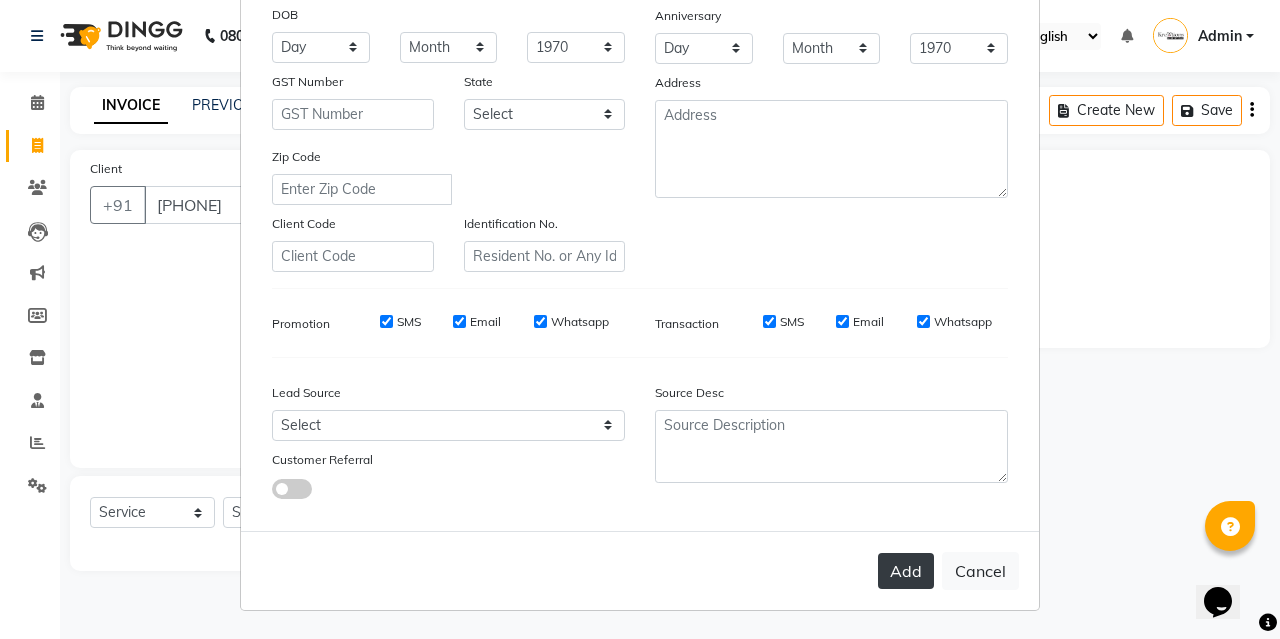 click on "Add" at bounding box center (906, 571) 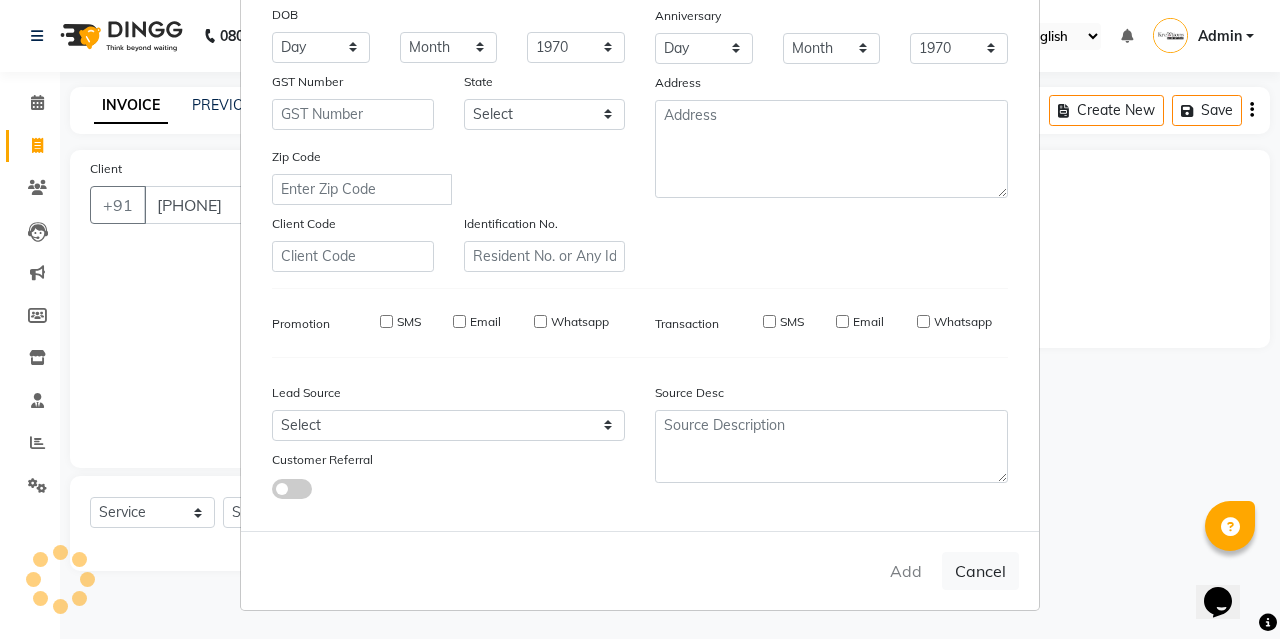 type 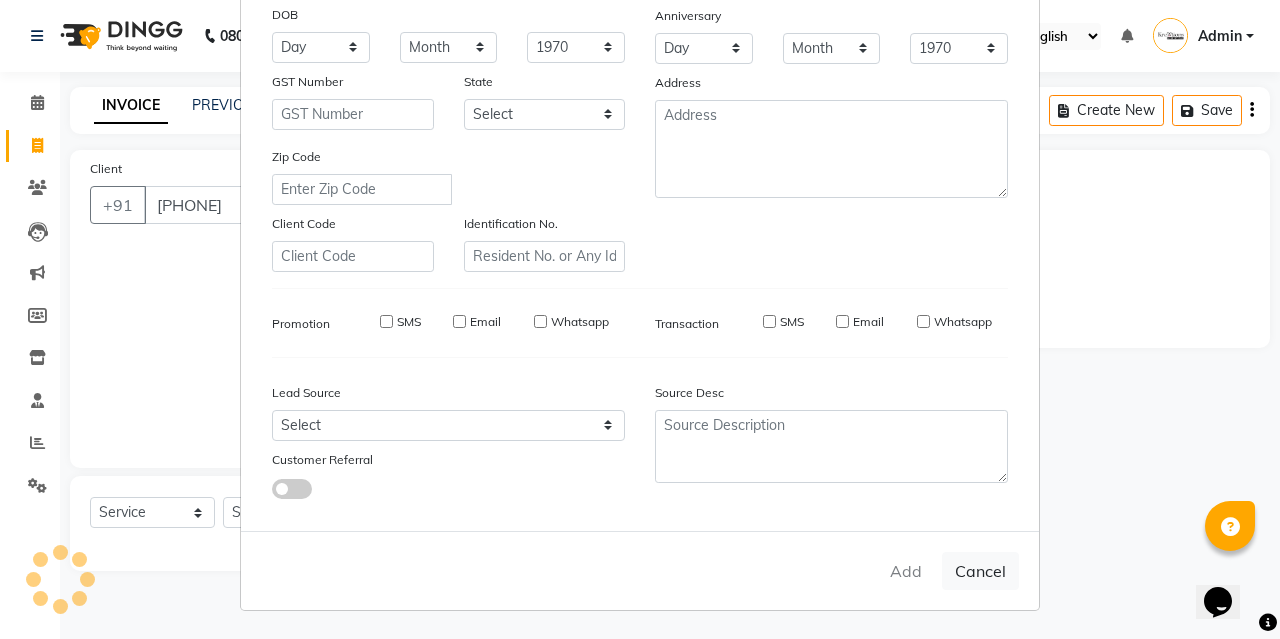 type 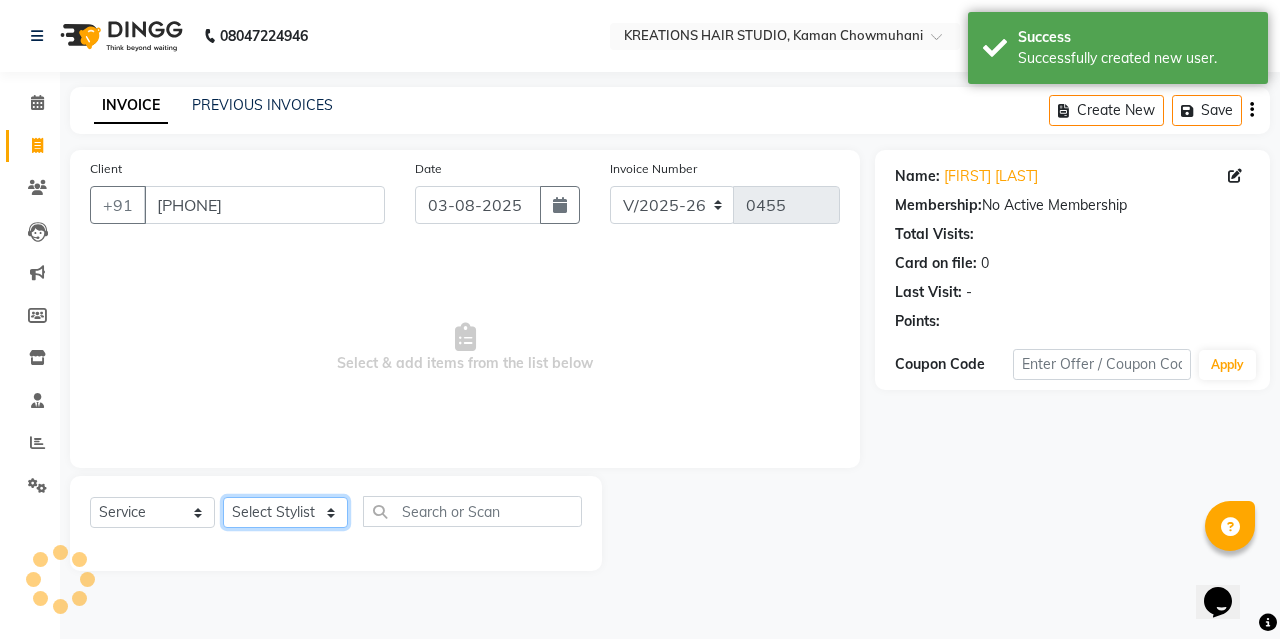 click on "Select Stylist [FIRST] [LAST] [FIRST] [LAST] [FIRST] [LAST] [FIRST] [LAST] [FIRST] [LAST] [FIRST] [LAST] [FIRST] [LAST] [FIRST] [LAST] [FIRST] [LAST] [FIRST] [LAST]" 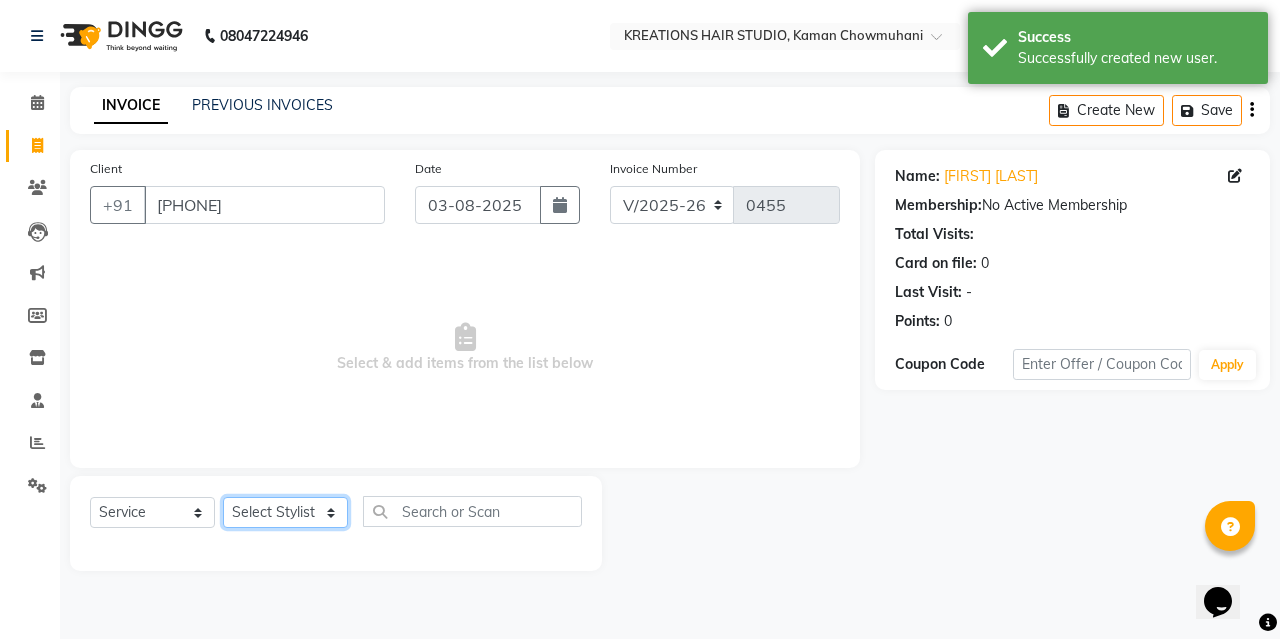 select on "27283" 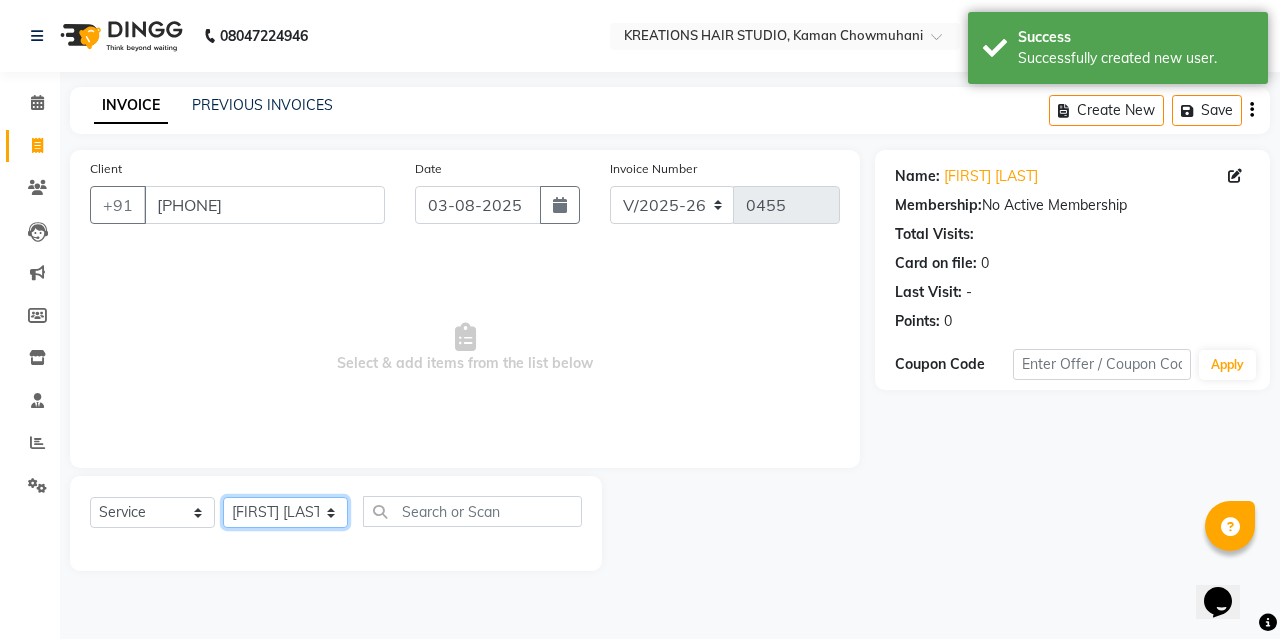 click on "Select Stylist [FIRST] [LAST] [FIRST] [LAST] [FIRST] [LAST] [FIRST] [LAST] [FIRST] [LAST] [FIRST] [LAST] [FIRST] [LAST] [FIRST] [LAST] [FIRST] [LAST] [FIRST] [LAST]" 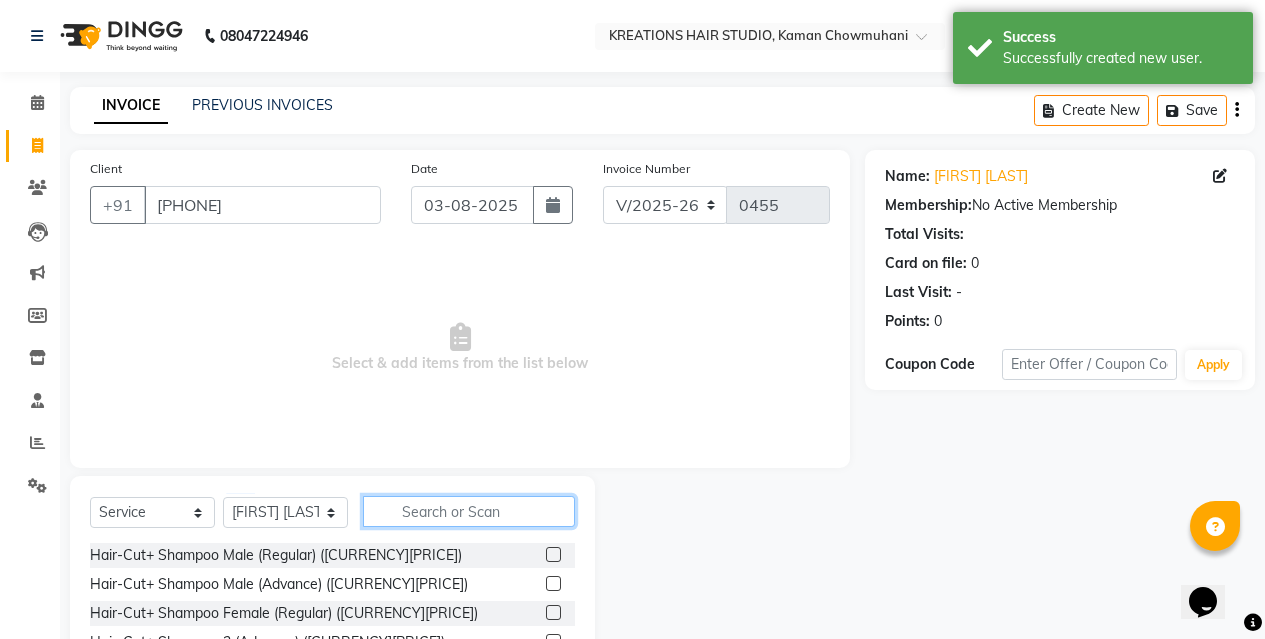 click 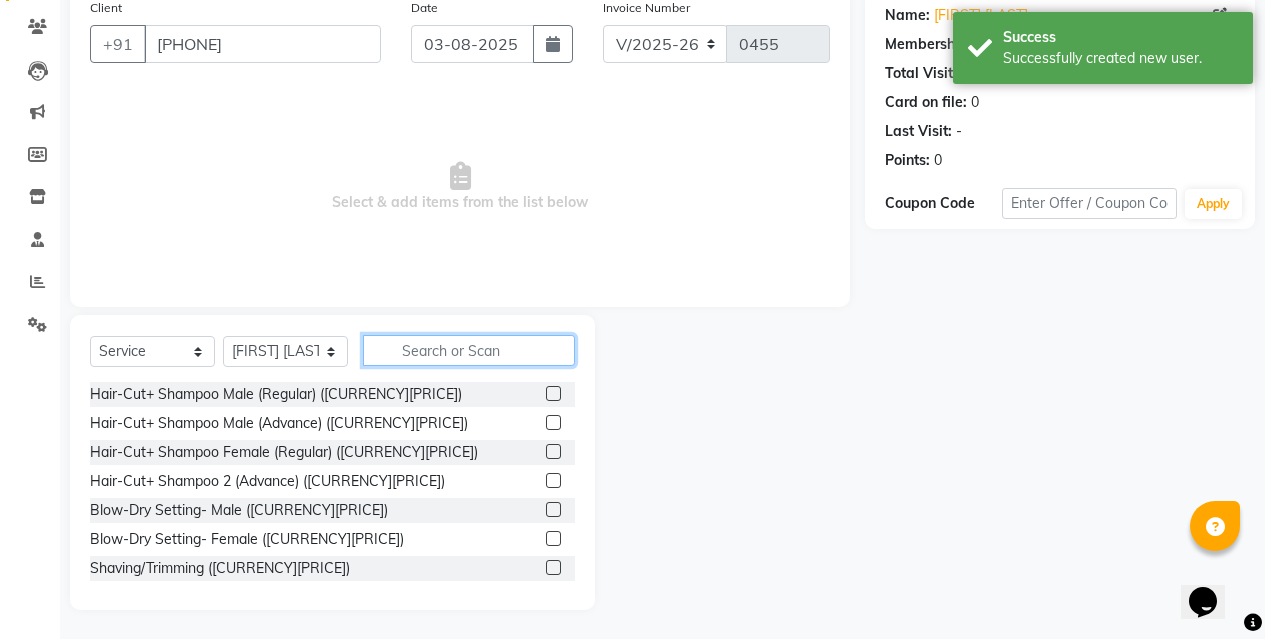 scroll, scrollTop: 162, scrollLeft: 0, axis: vertical 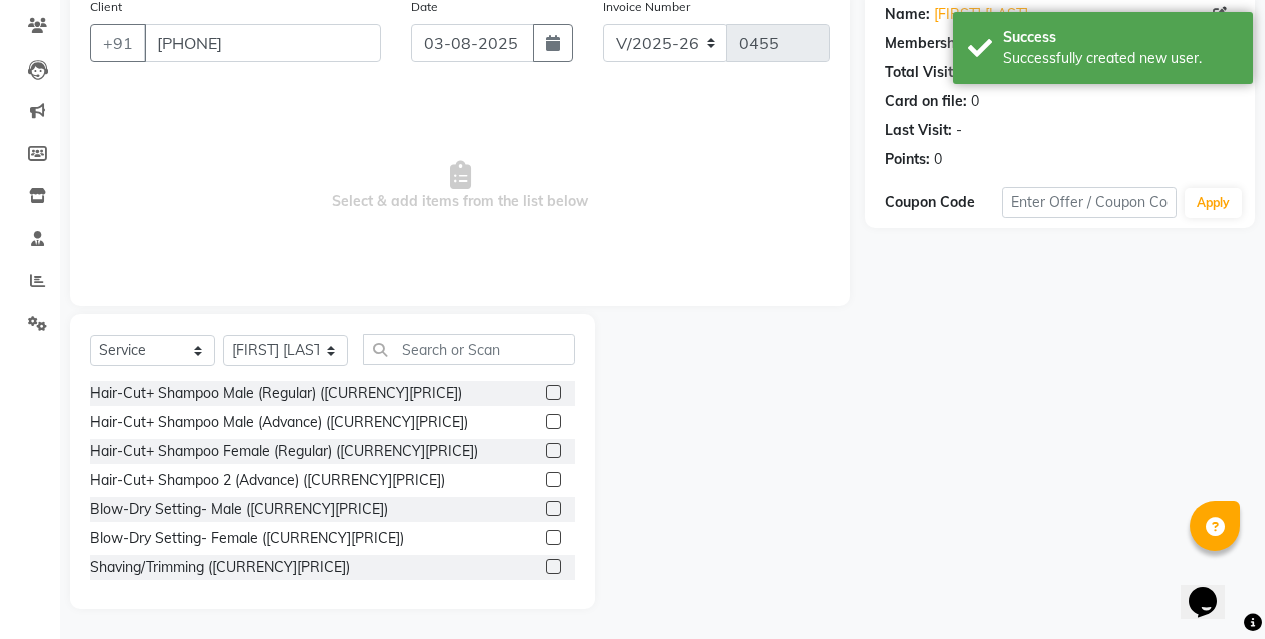 click 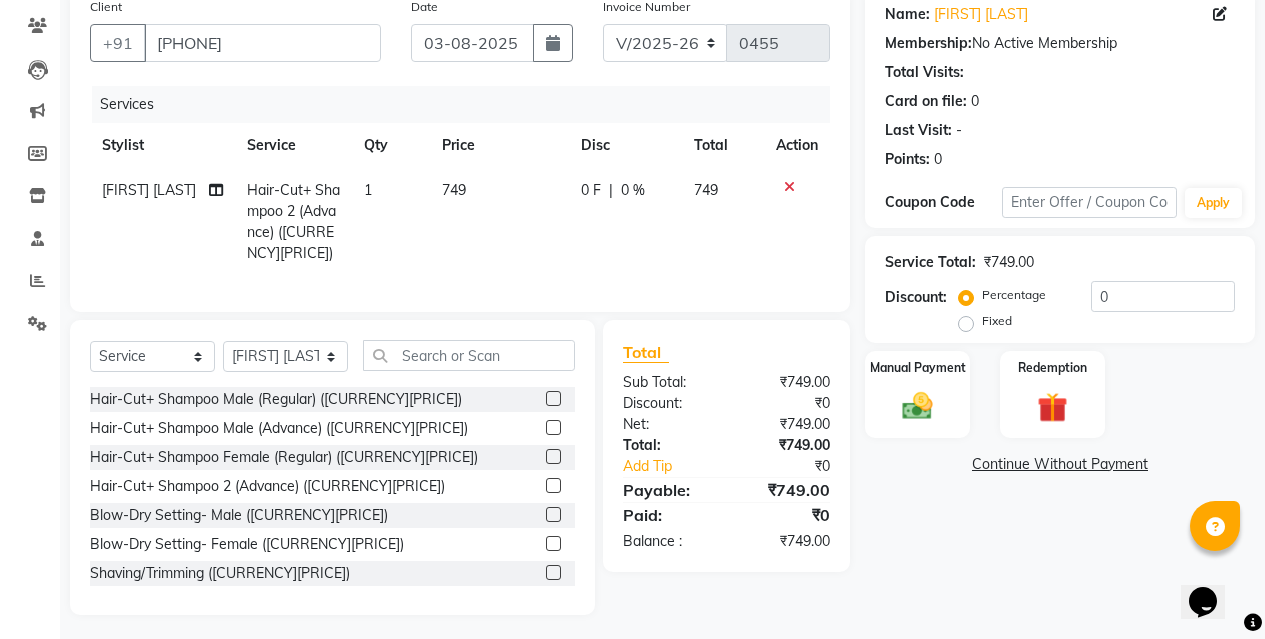click 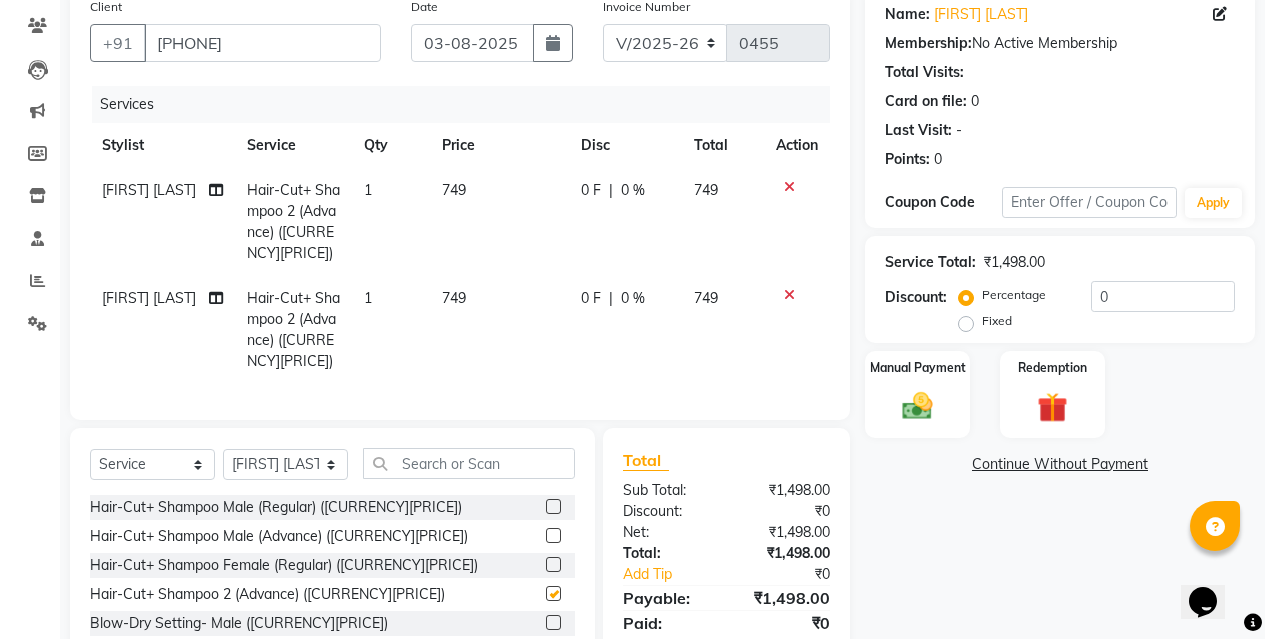 checkbox on "false" 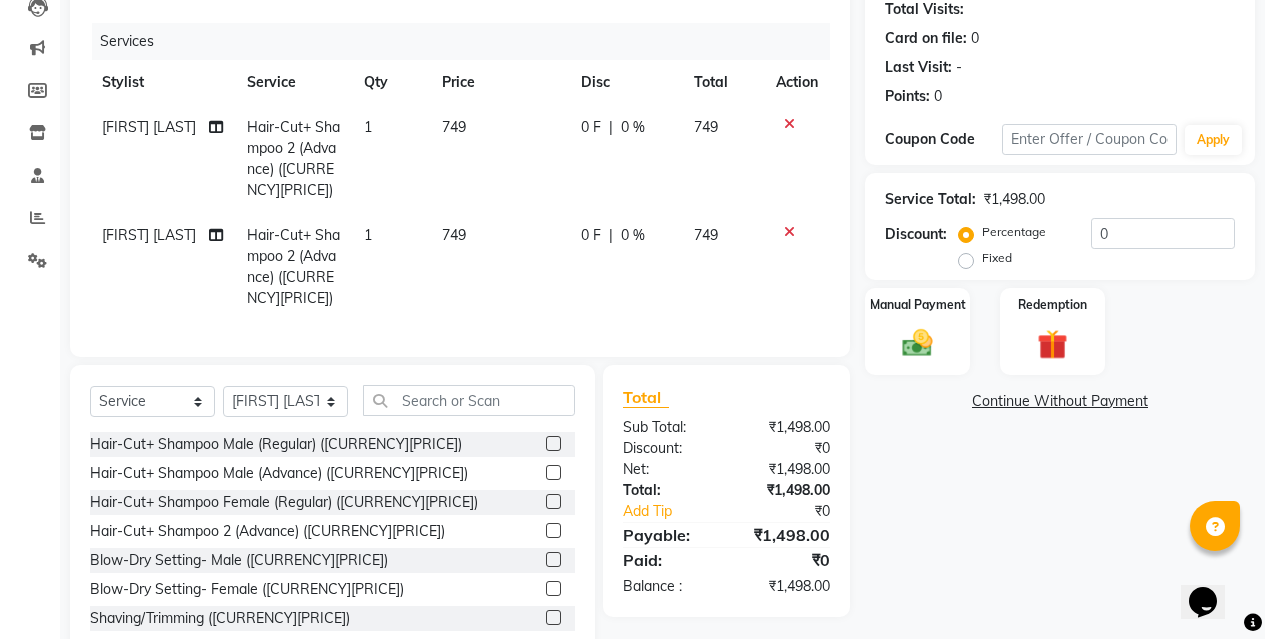 scroll, scrollTop: 249, scrollLeft: 0, axis: vertical 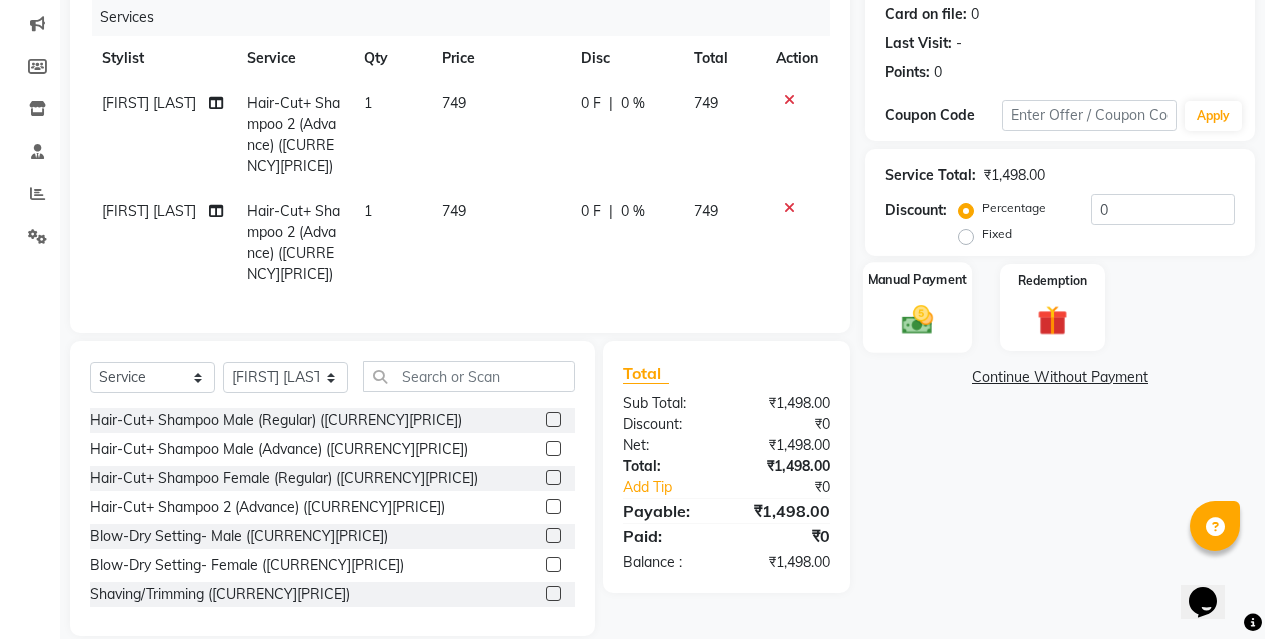 click on "Manual Payment" 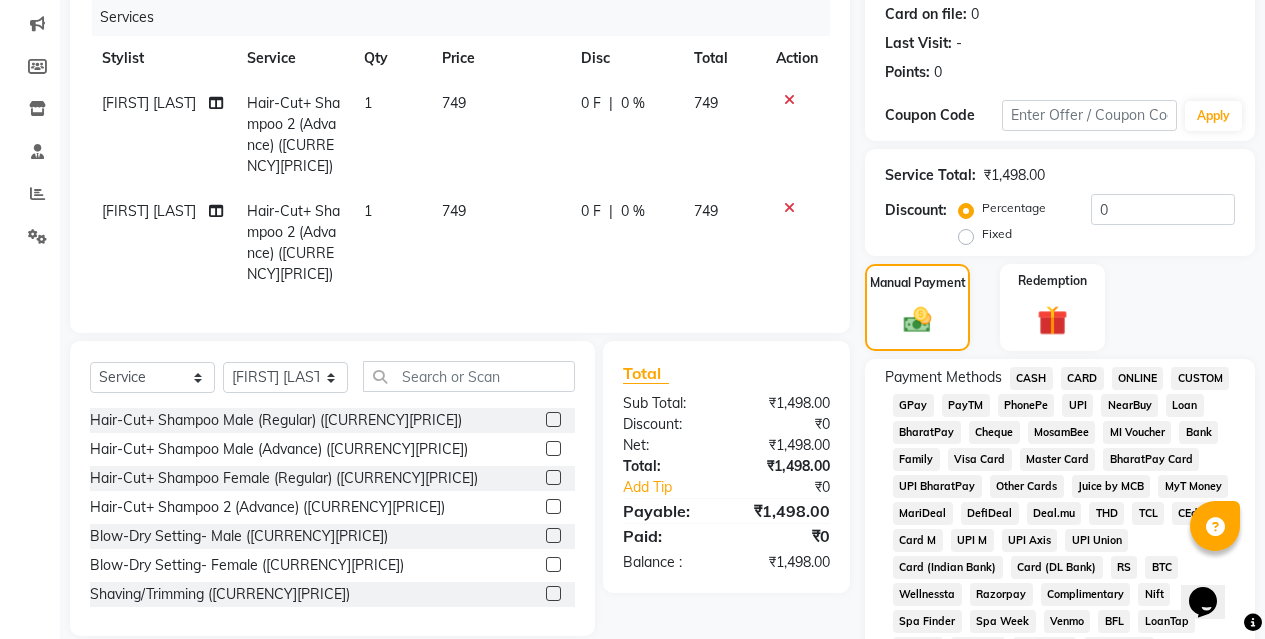 click on "ONLINE" 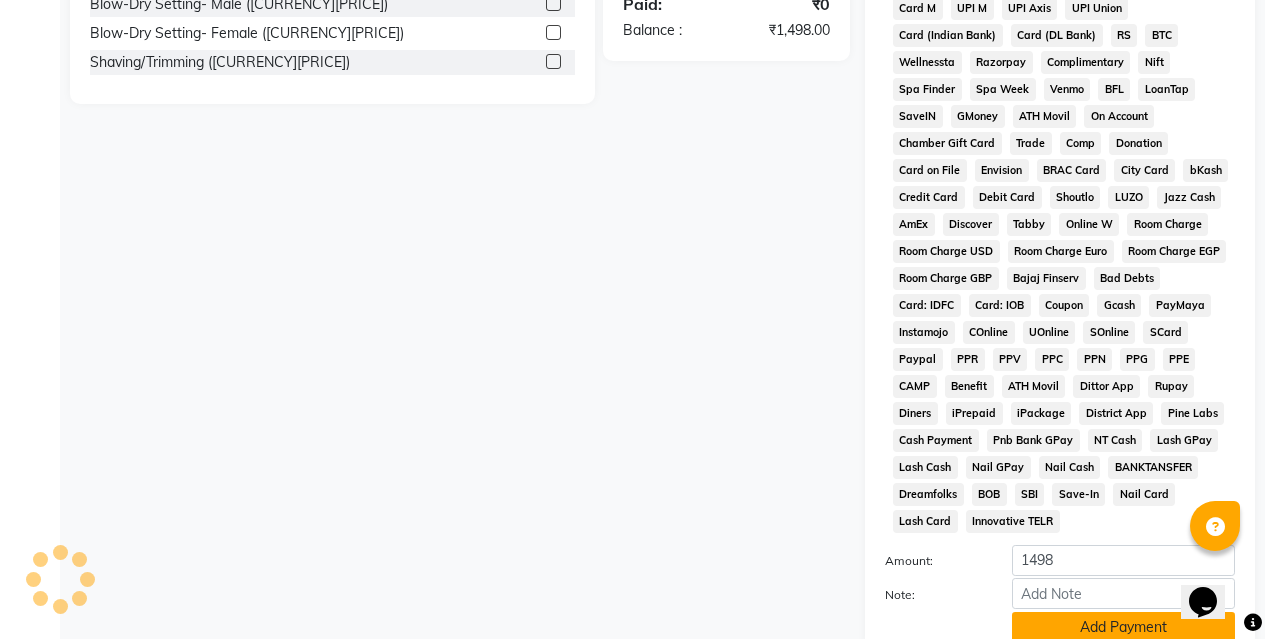 scroll, scrollTop: 940, scrollLeft: 0, axis: vertical 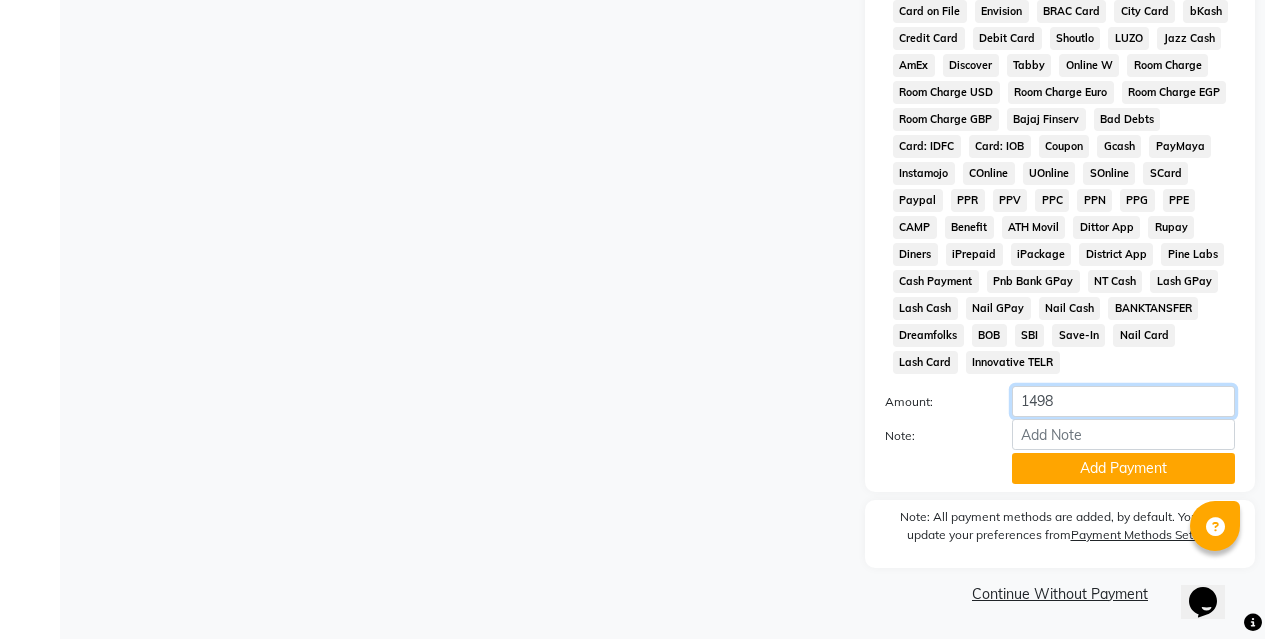 click on "1498" 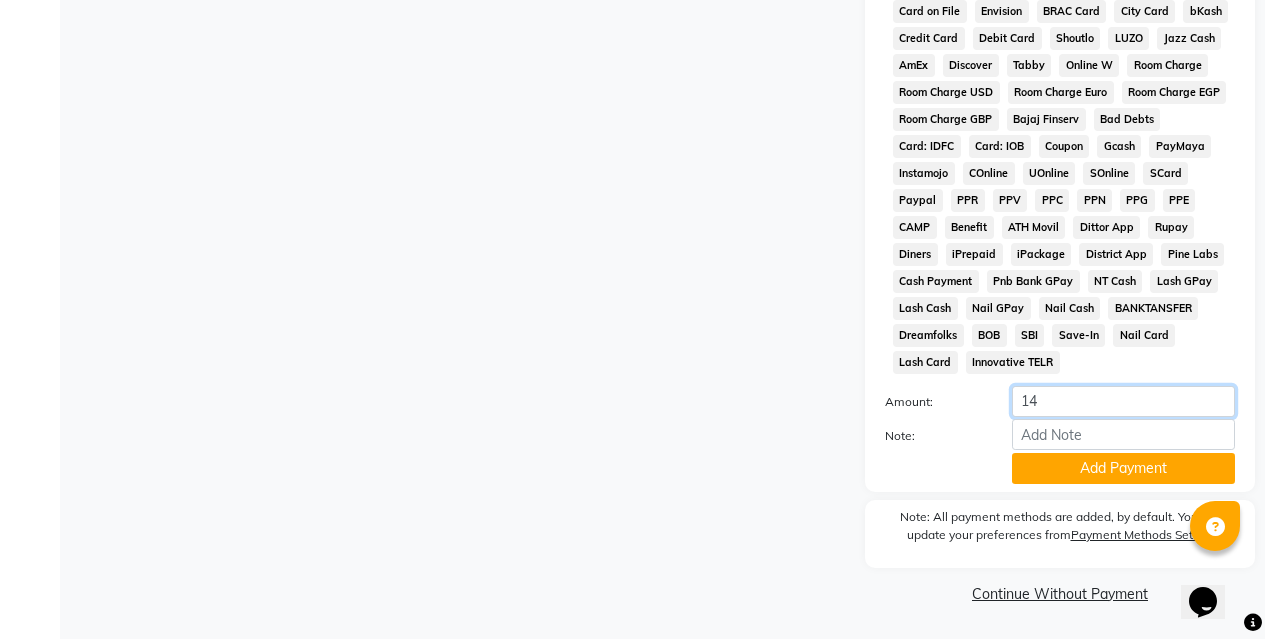 type on "1" 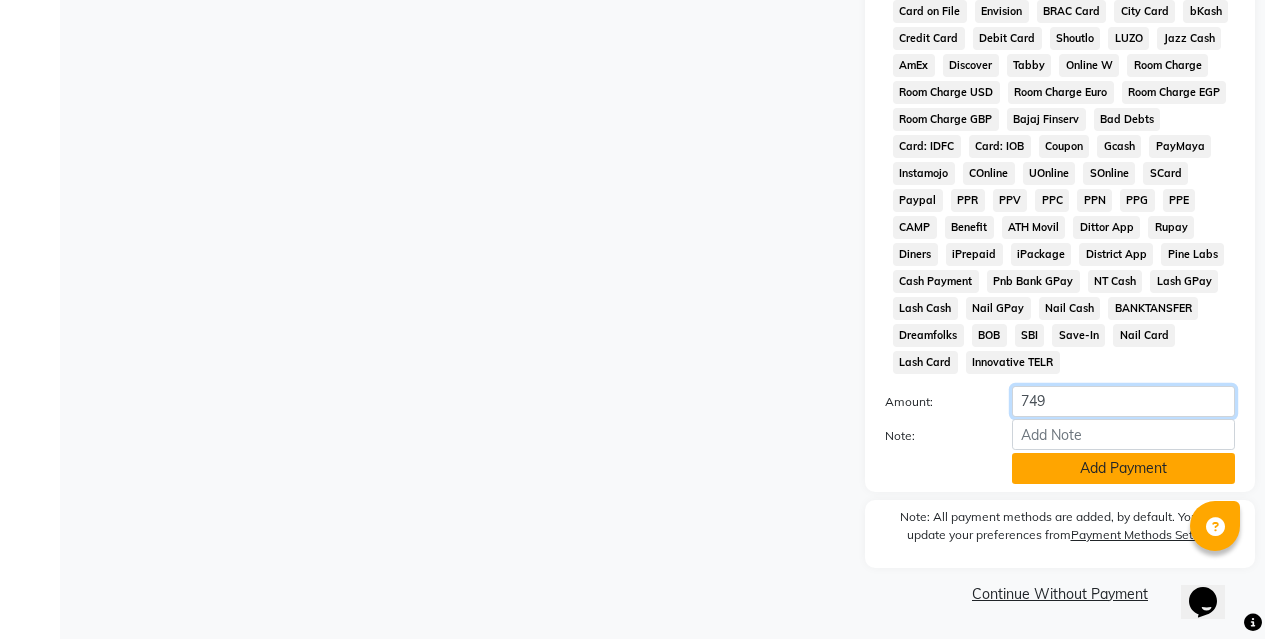 type on "749" 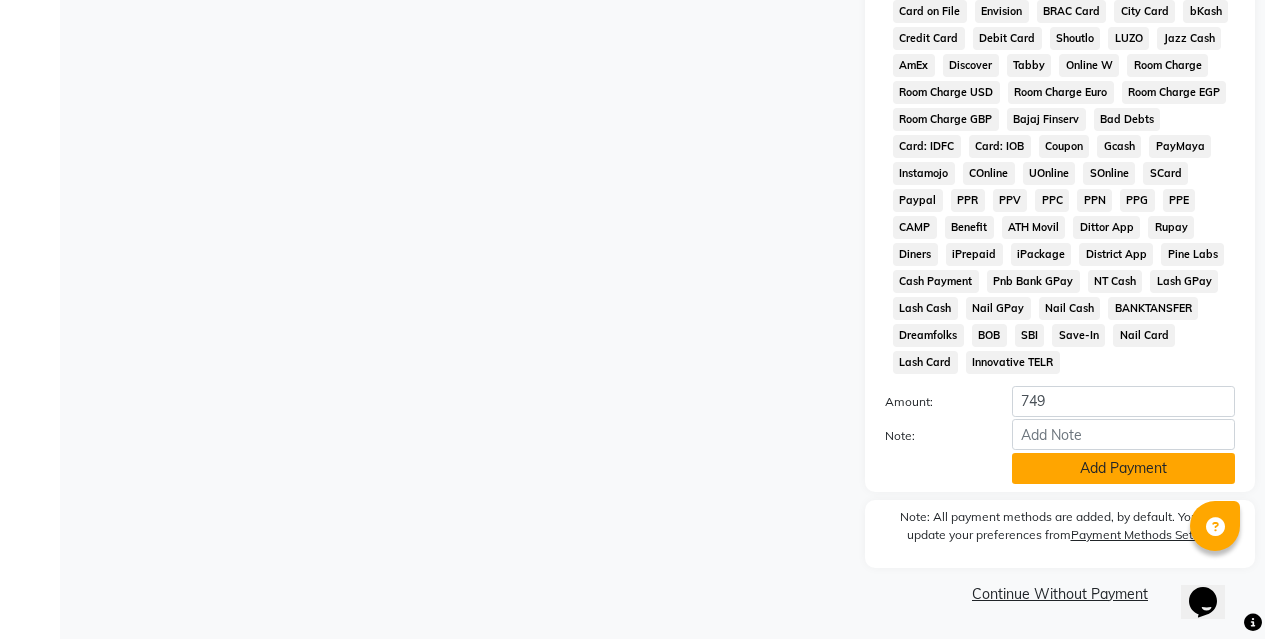 click on "Add Payment" 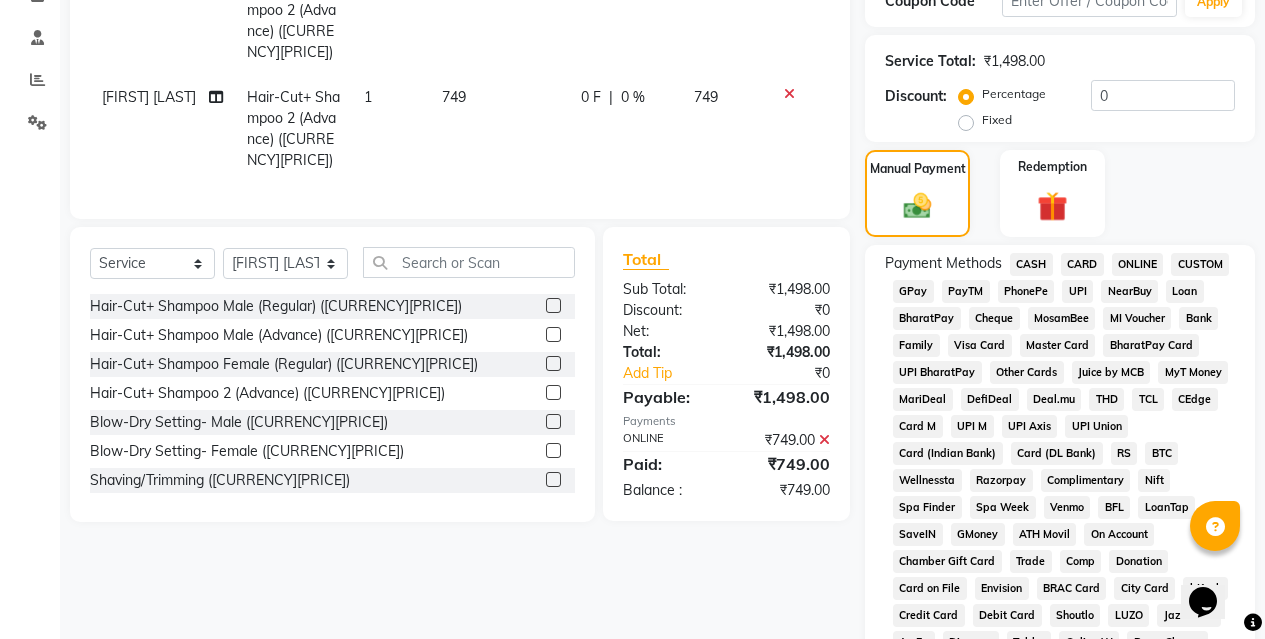 scroll, scrollTop: 340, scrollLeft: 0, axis: vertical 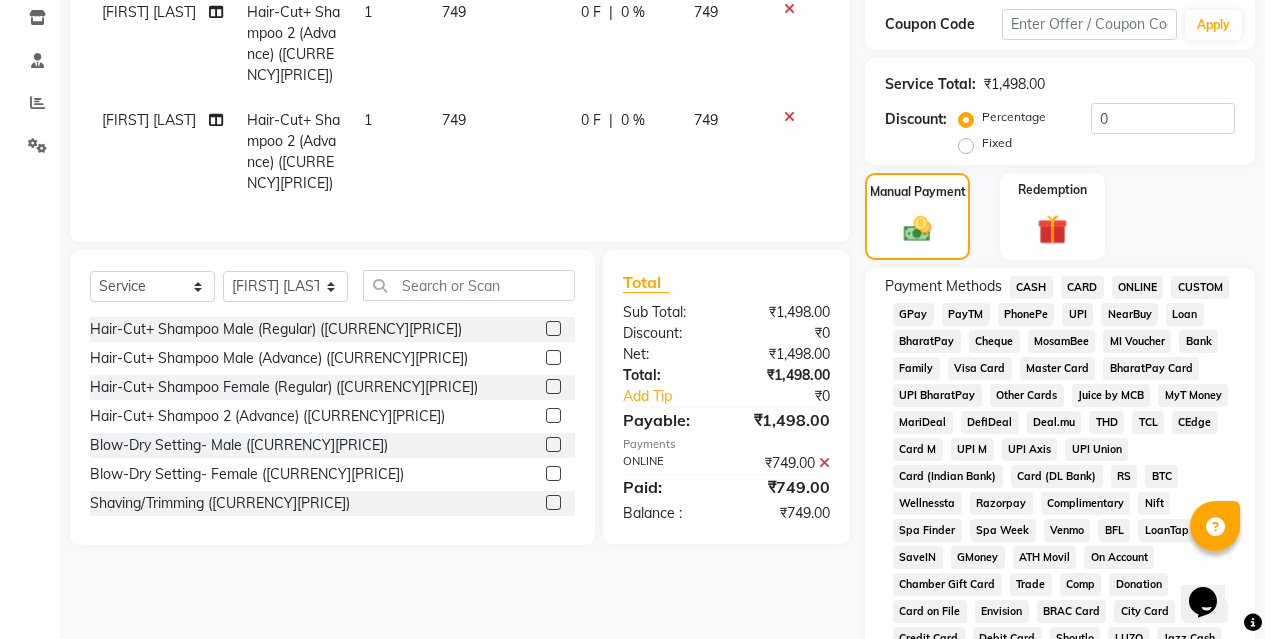 click on "CASH" 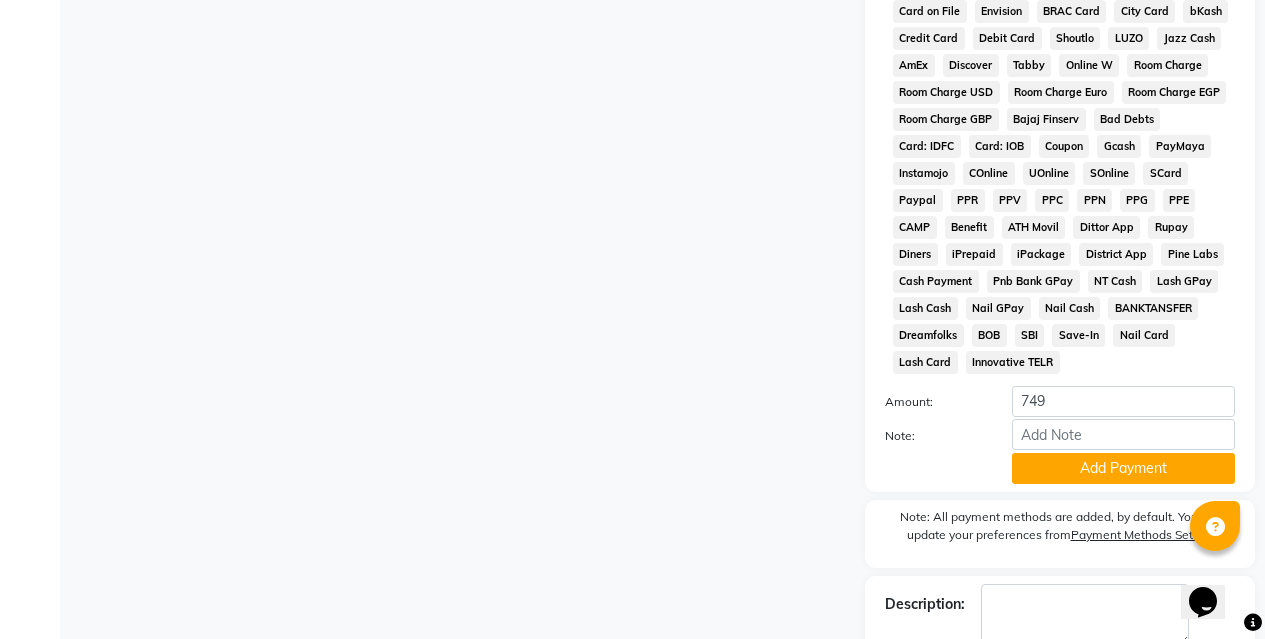 scroll, scrollTop: 1053, scrollLeft: 0, axis: vertical 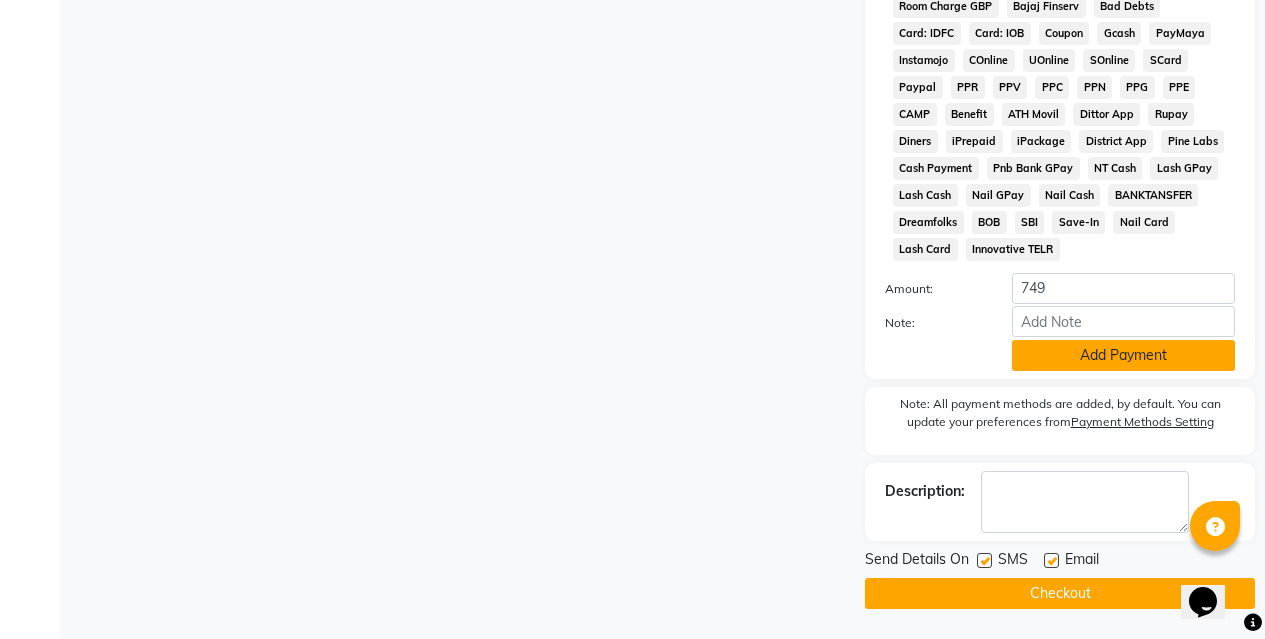 click on "Add Payment" 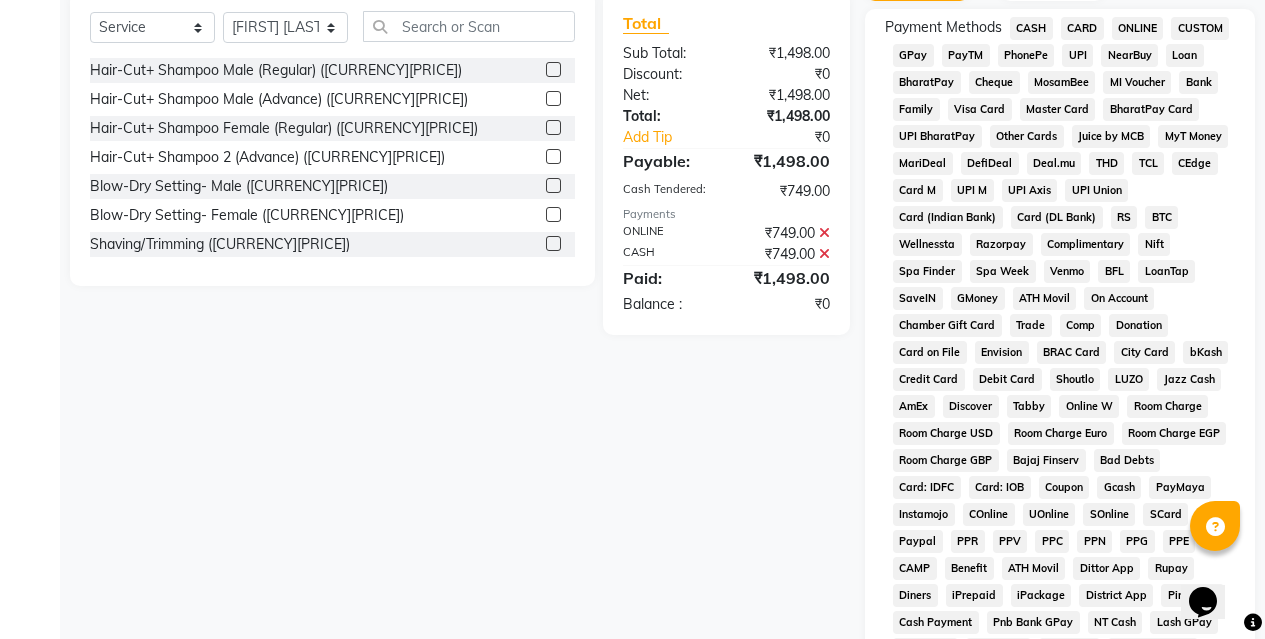 scroll, scrollTop: 947, scrollLeft: 0, axis: vertical 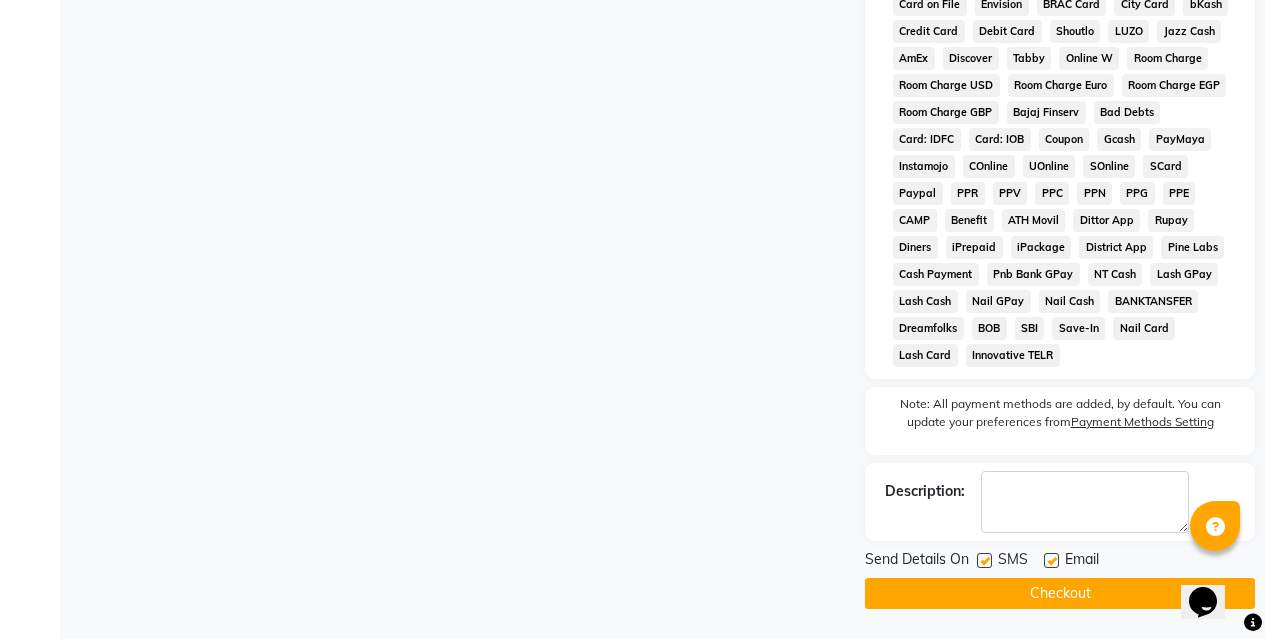 click on "Checkout" 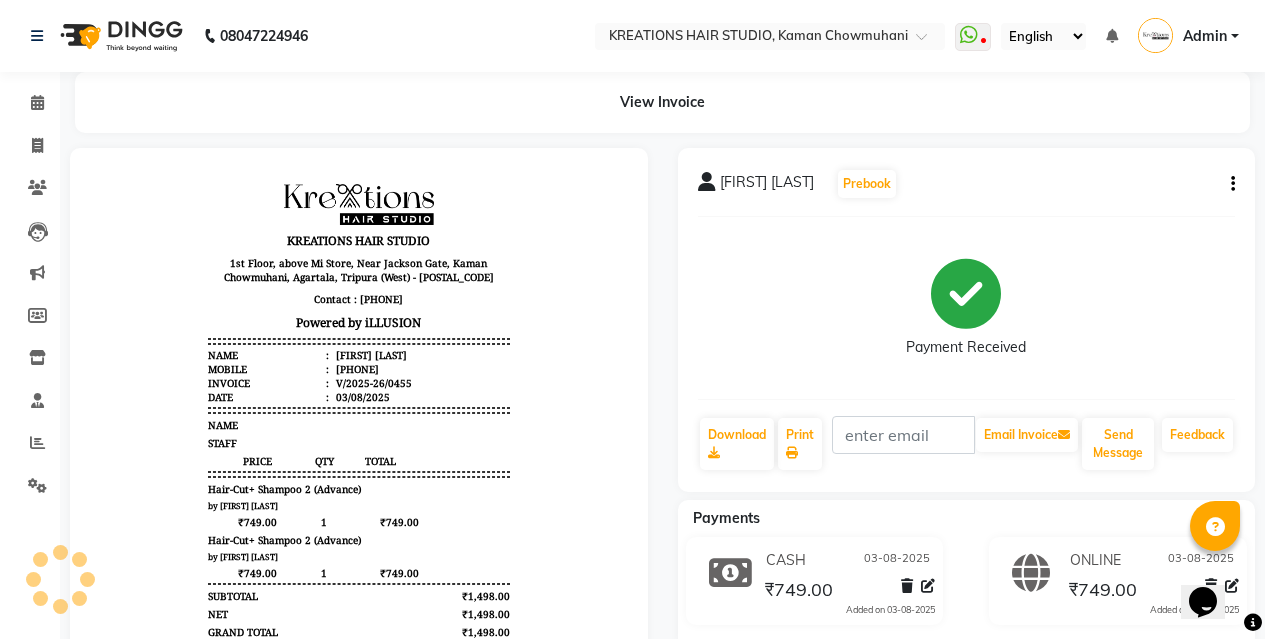 scroll, scrollTop: 87, scrollLeft: 0, axis: vertical 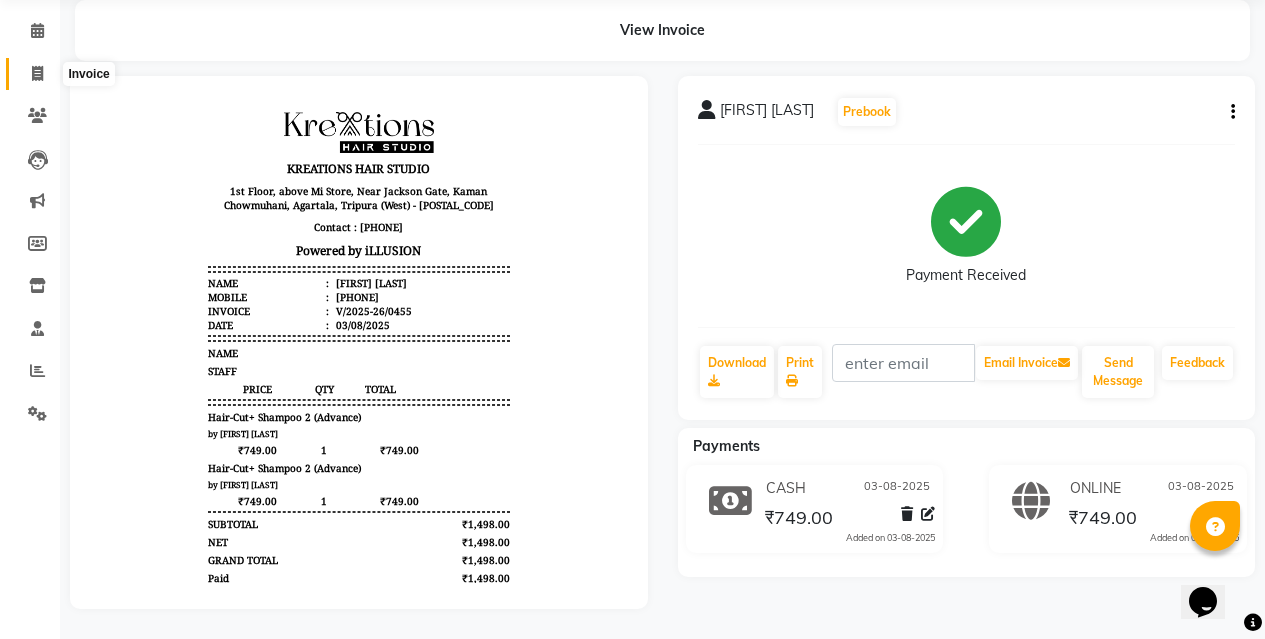 click 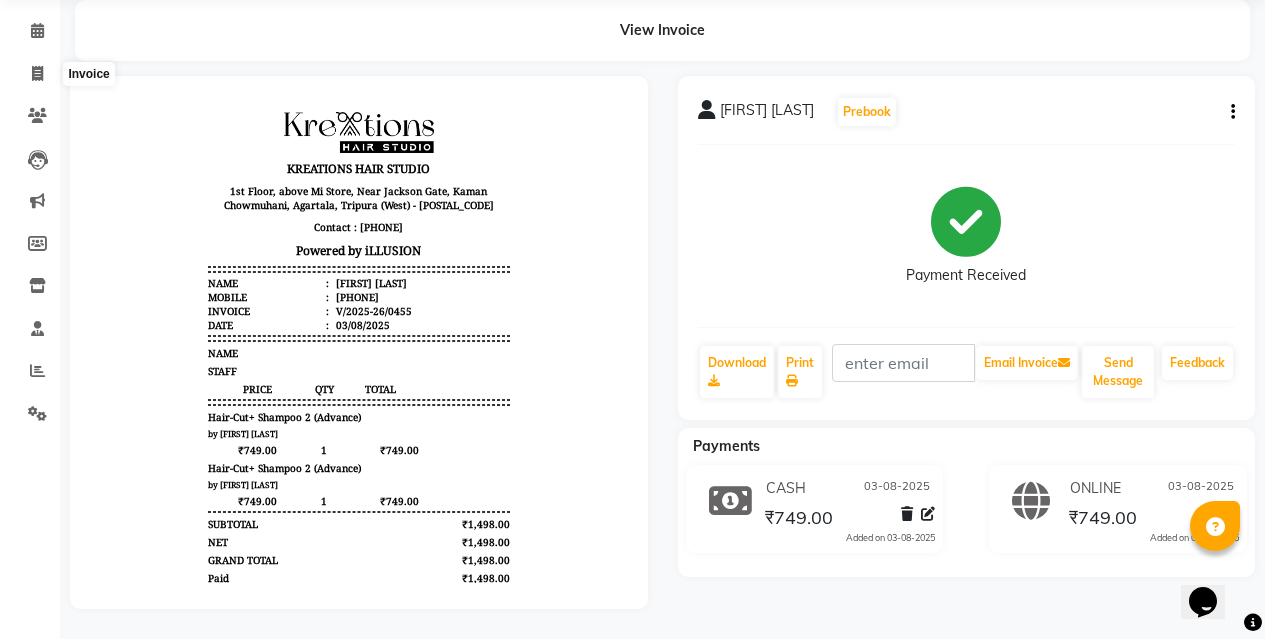 select on "service" 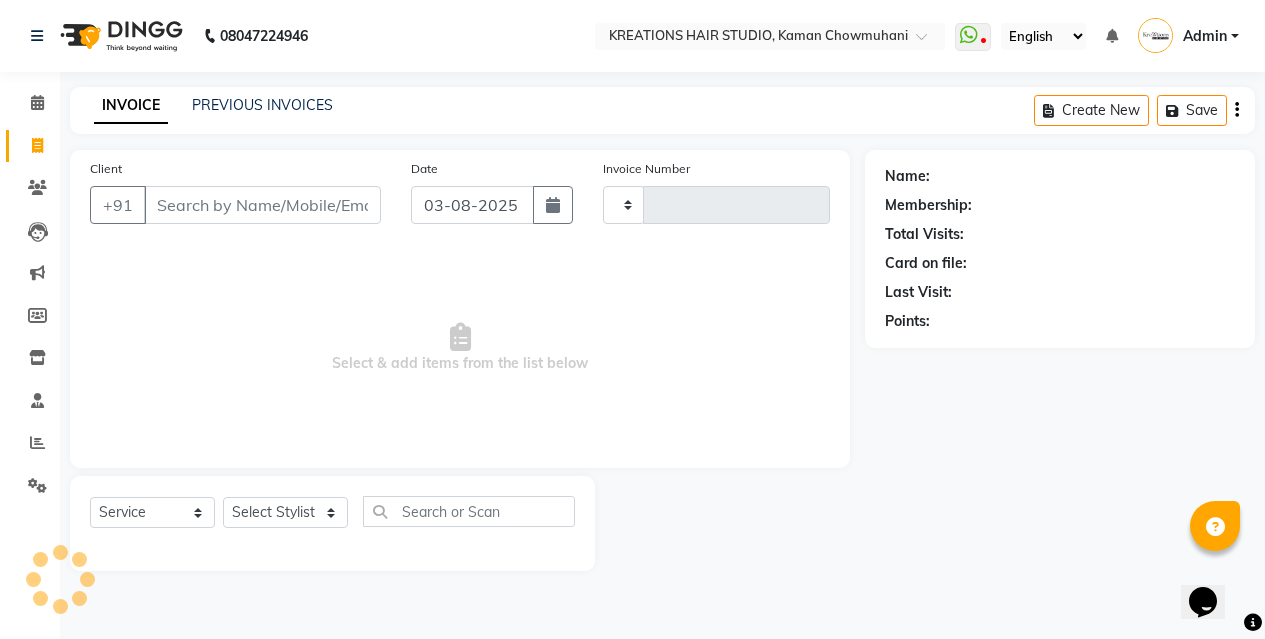 scroll, scrollTop: 0, scrollLeft: 0, axis: both 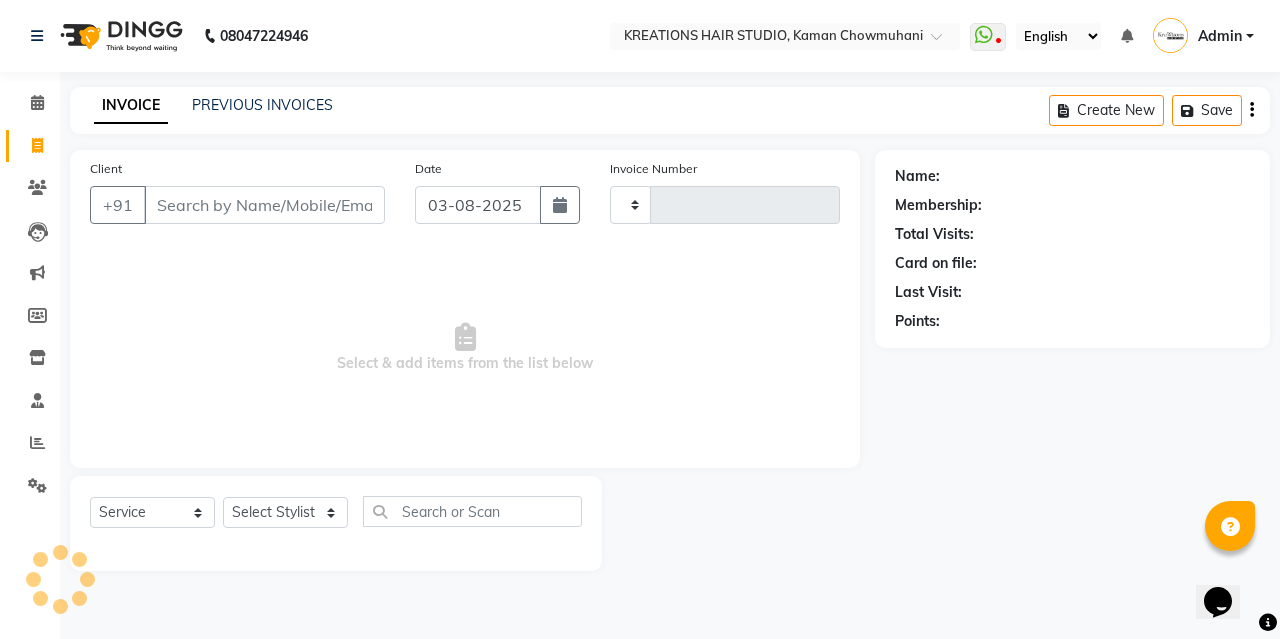 click on "Client" at bounding box center (264, 205) 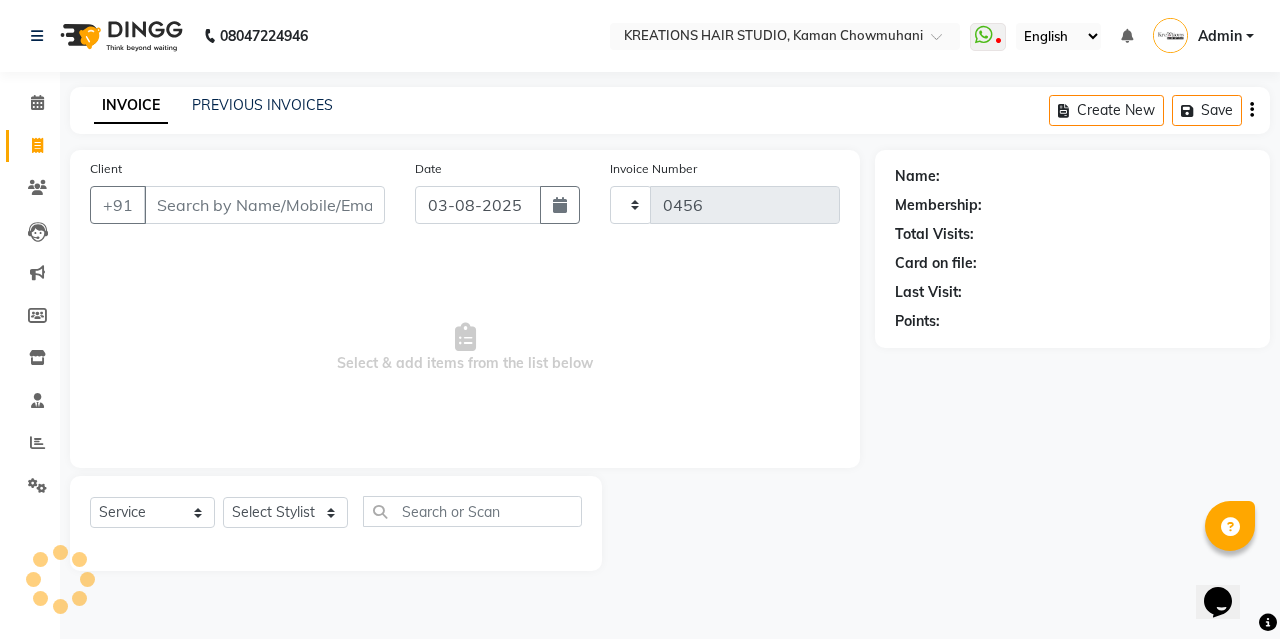 select on "4656" 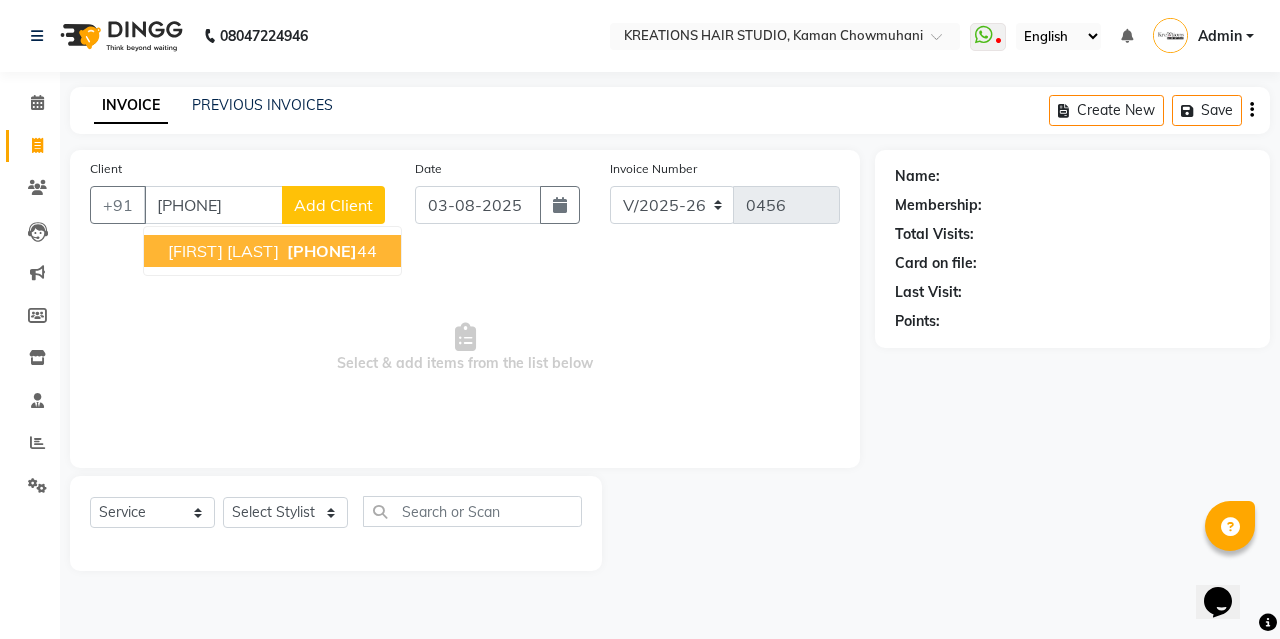 click on "[FIRST] [LAST] [PHONE]" at bounding box center [272, 251] 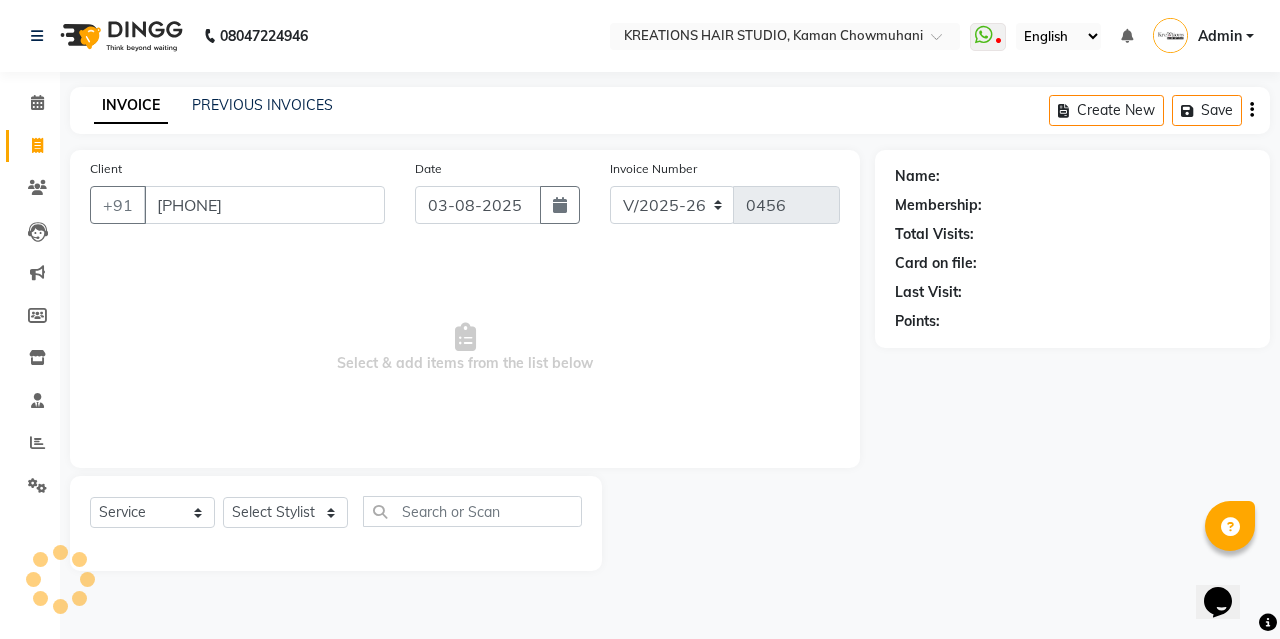 type on "[PHONE]" 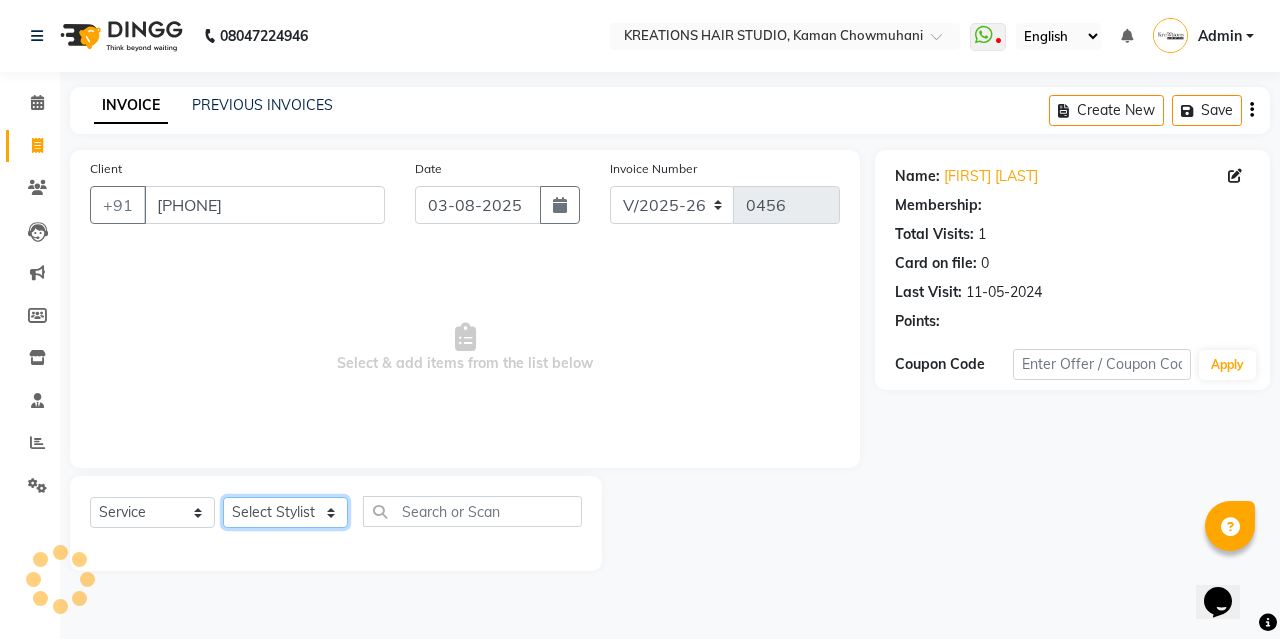 click on "Select Stylist [FIRST] [LAST] [FIRST] [LAST] [FIRST] [LAST] [FIRST] [LAST] [FIRST] [LAST] [FIRST] [LAST] [FIRST] [LAST] [FIRST] [LAST] [FIRST] [LAST] [FIRST] [LAST]" 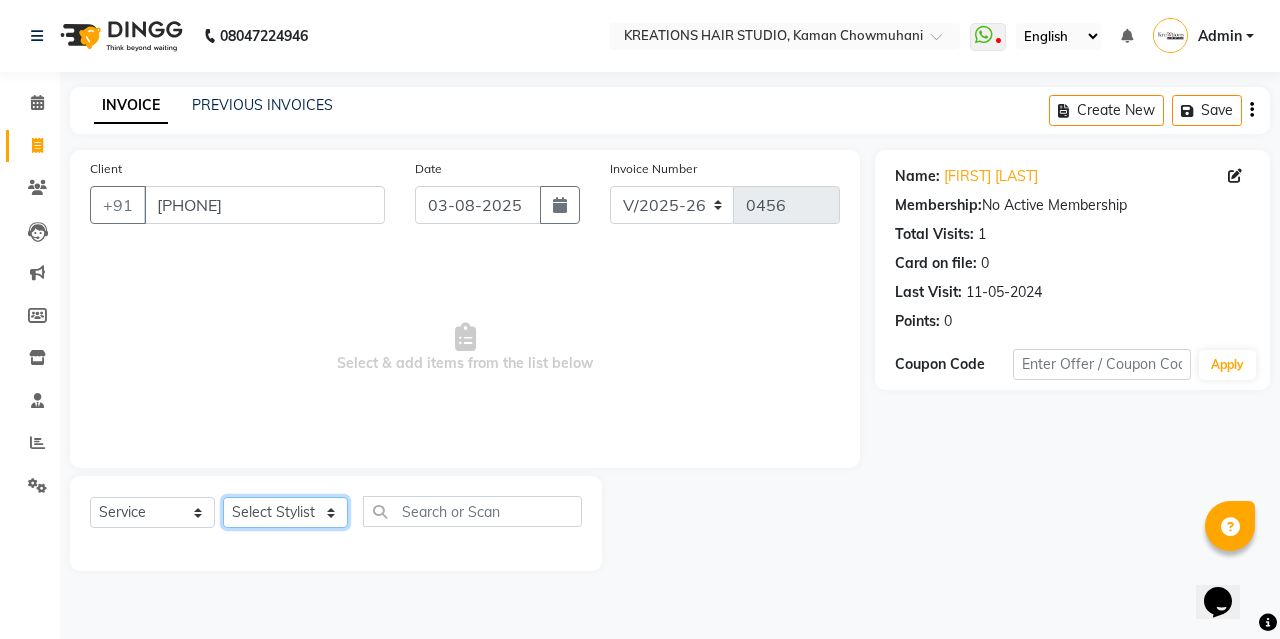 select on "79250" 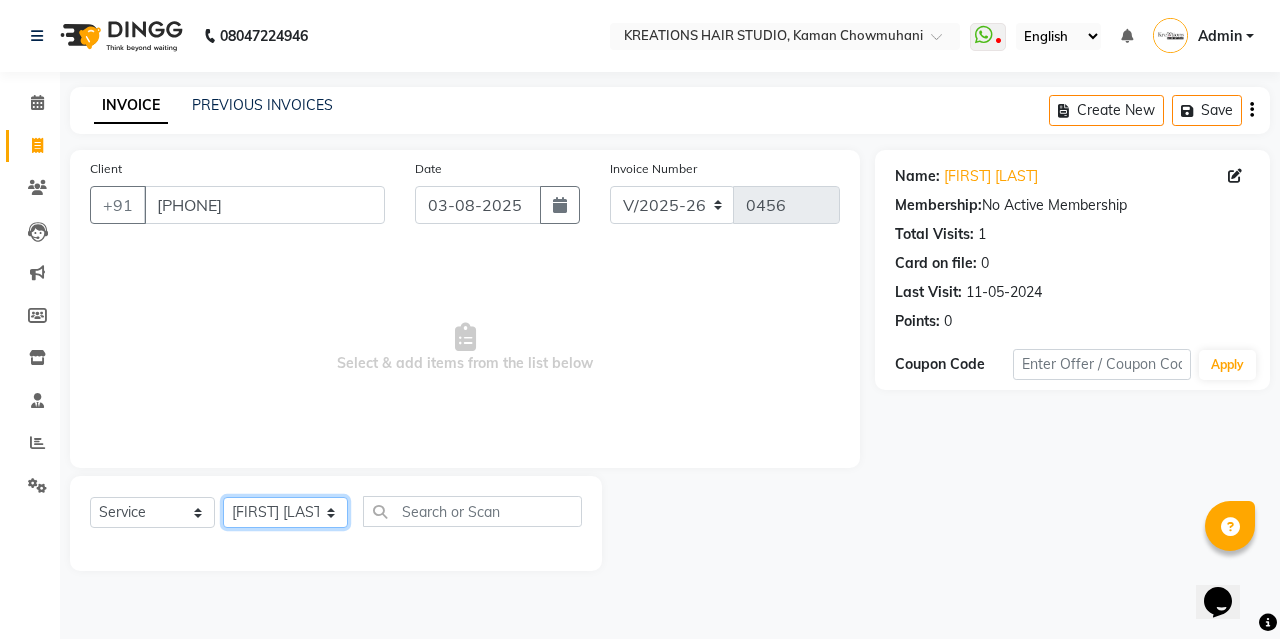 click on "Select Stylist [FIRST] [LAST] [FIRST] [LAST] [FIRST] [LAST] [FIRST] [LAST] [FIRST] [LAST] [FIRST] [LAST] [FIRST] [LAST] [FIRST] [LAST] [FIRST] [LAST] [FIRST] [LAST]" 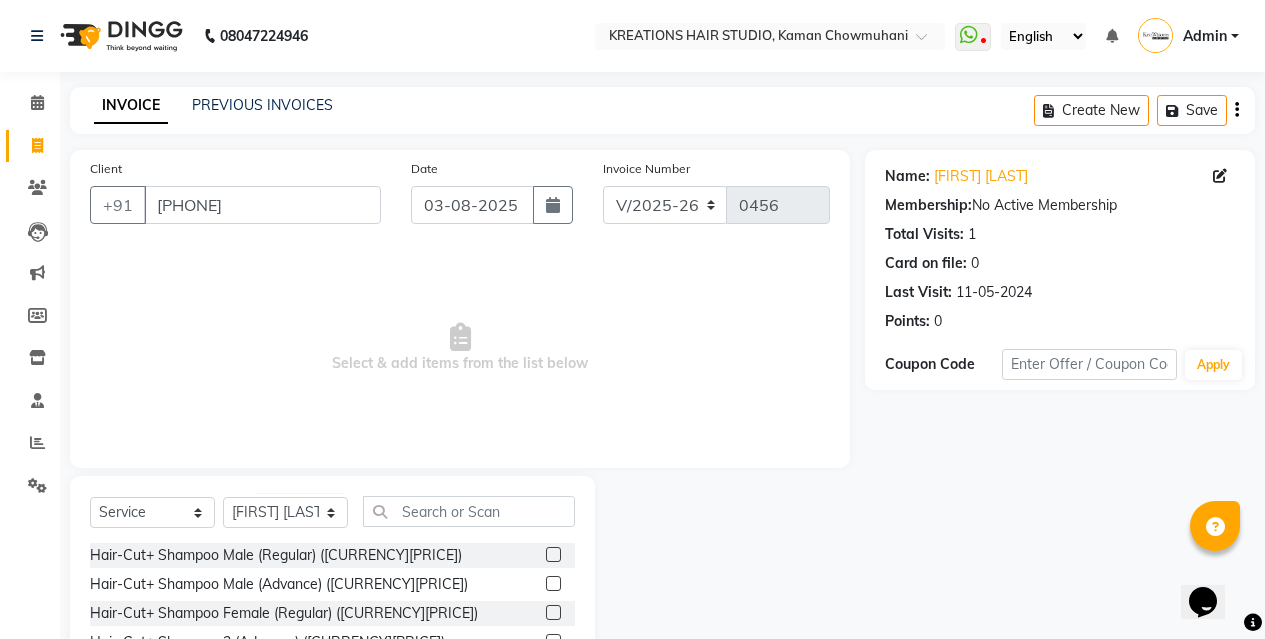click 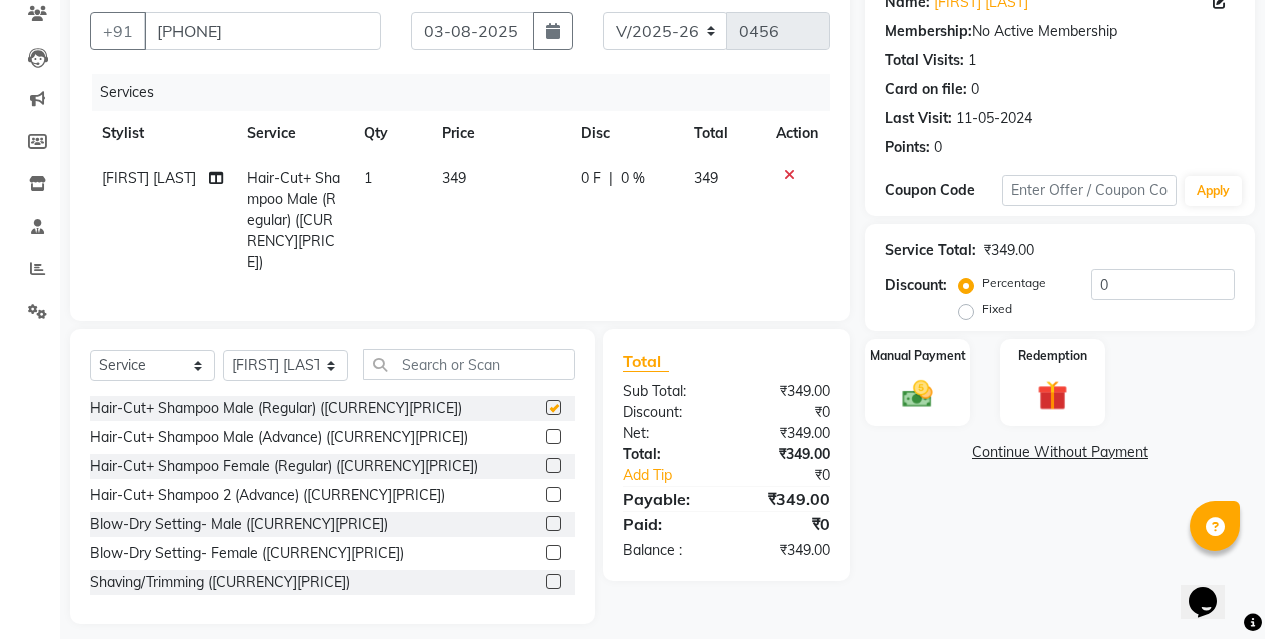 scroll, scrollTop: 183, scrollLeft: 0, axis: vertical 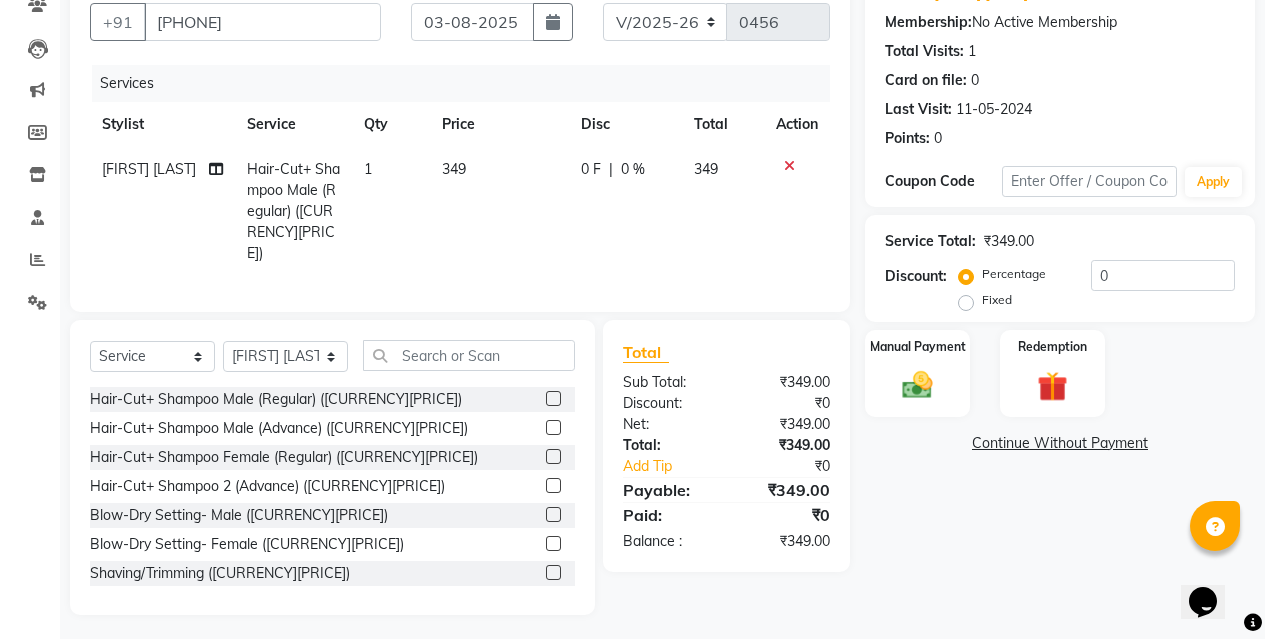 checkbox on "false" 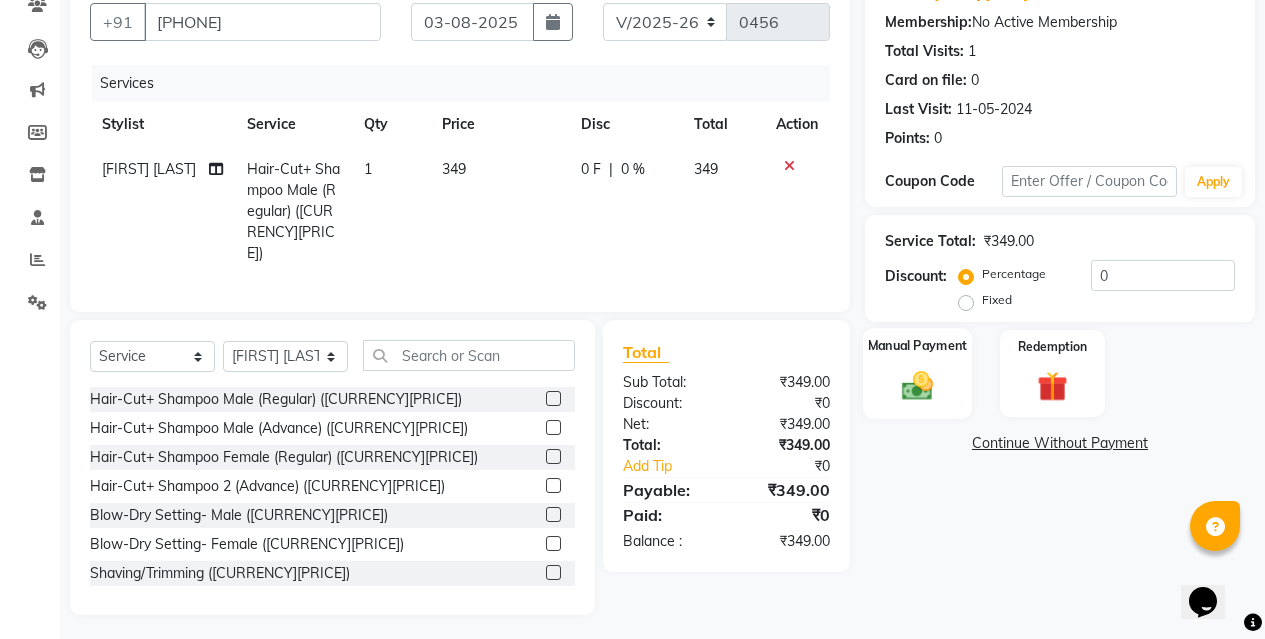 click on "Manual Payment" 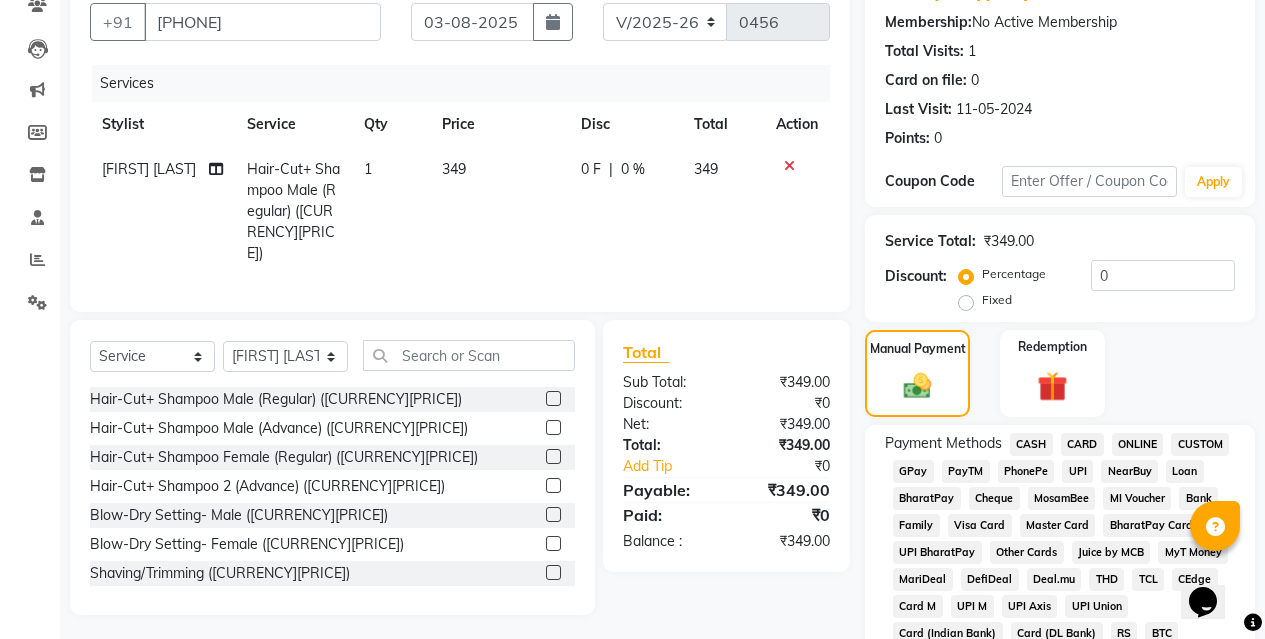 click on "CASH" 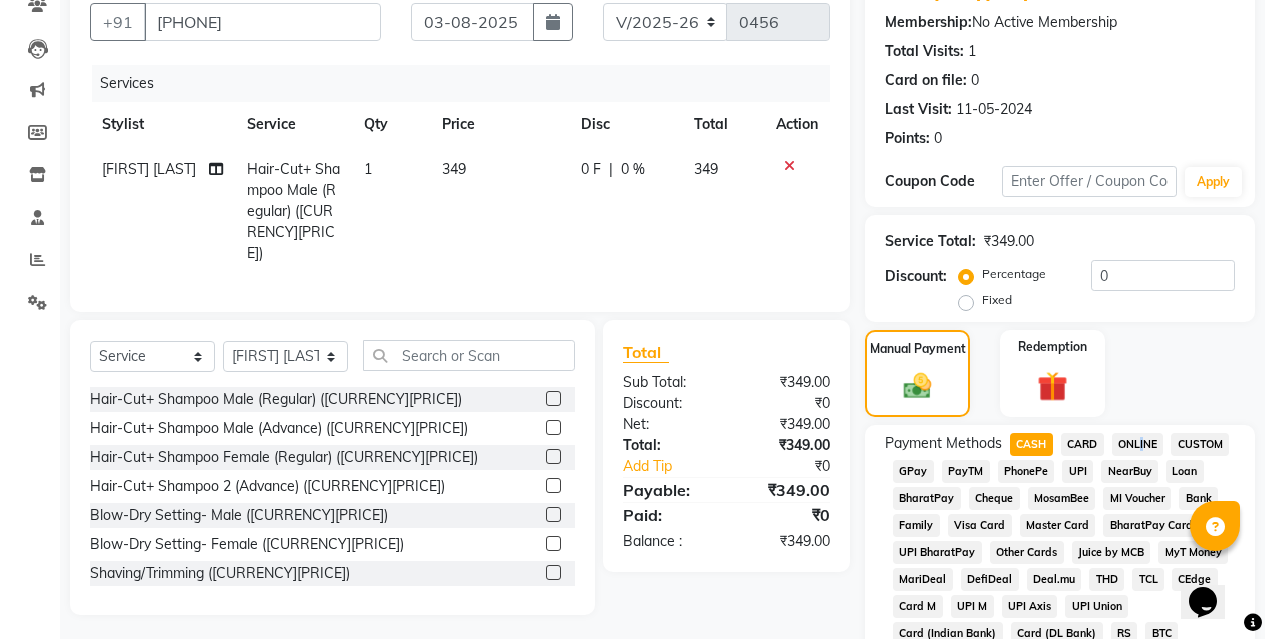 click on "ONLINE" 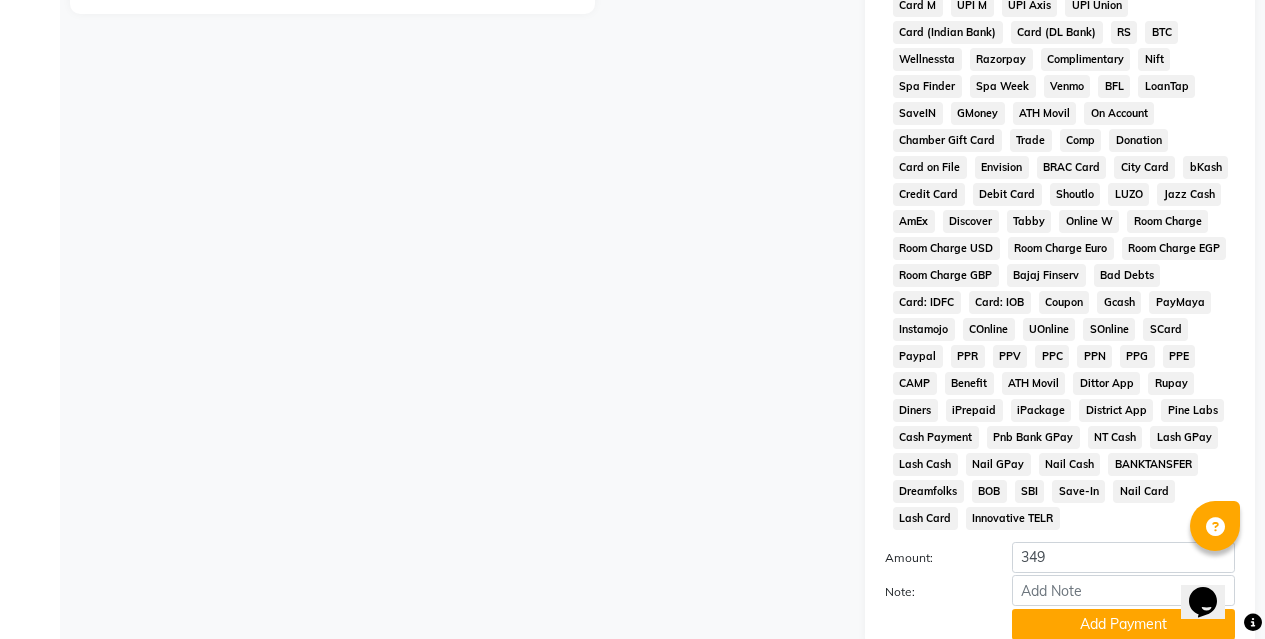 scroll, scrollTop: 940, scrollLeft: 0, axis: vertical 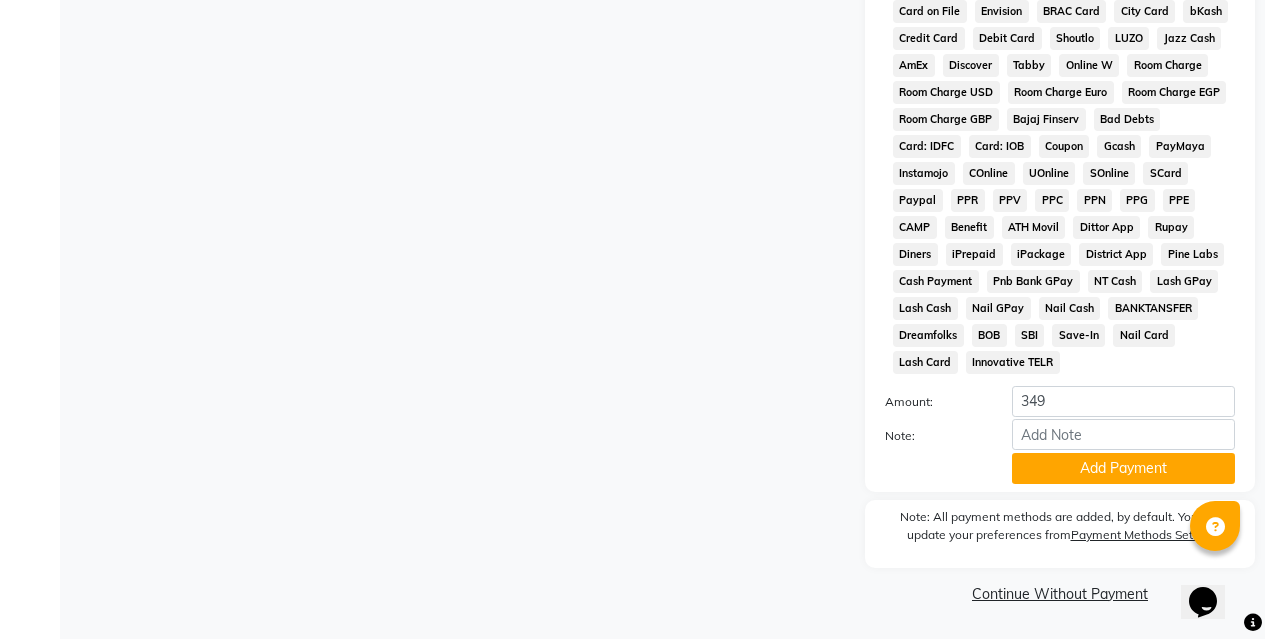 click on "Payment Methods  CASH   CARD   ONLINE   CUSTOM   GPay   PayTM   PhonePe   UPI   NearBuy   Loan   BharatPay   Cheque   MosamBee   MI Voucher   Bank   Family   Visa Card   Master Card   BharatPay Card   UPI BharatPay   Other Cards   Juice by MCB   MyT Money   MariDeal   DefiDeal   Deal.mu   THD   TCL   CEdge   Card M   UPI M   UPI Axis   UPI Union   Card (Indian Bank)   Card (DL Bank)   RS   BTC   Wellnessta   Razorpay   Complimentary   Nift   Spa Finder   Spa Week   Venmo   BFL   LoanTap   SaveIN   GMoney   ATH Movil   On Account   Chamber Gift Card   Trade   Comp   Donation   Card on File   Envision   BRAC Card   City Card   bKash   Credit Card   Debit Card   Shoutlo   LUZO   Jazz Cash   AmEx   Discover   Tabby   Online W   Room Charge   Room Charge USD   Room Charge Euro   Room Charge EGP   Room Charge GBP   Bajaj Finserv   Bad Debts   Card: IDFC   Card: IOB   Coupon   Gcash   PayMaya   Instamojo   COnline   UOnline   SOnline   SCard   Paypal   PPR   PPV   PPC   PPN   PPG   PPE   CAMP   Benefit   ATH Movil" 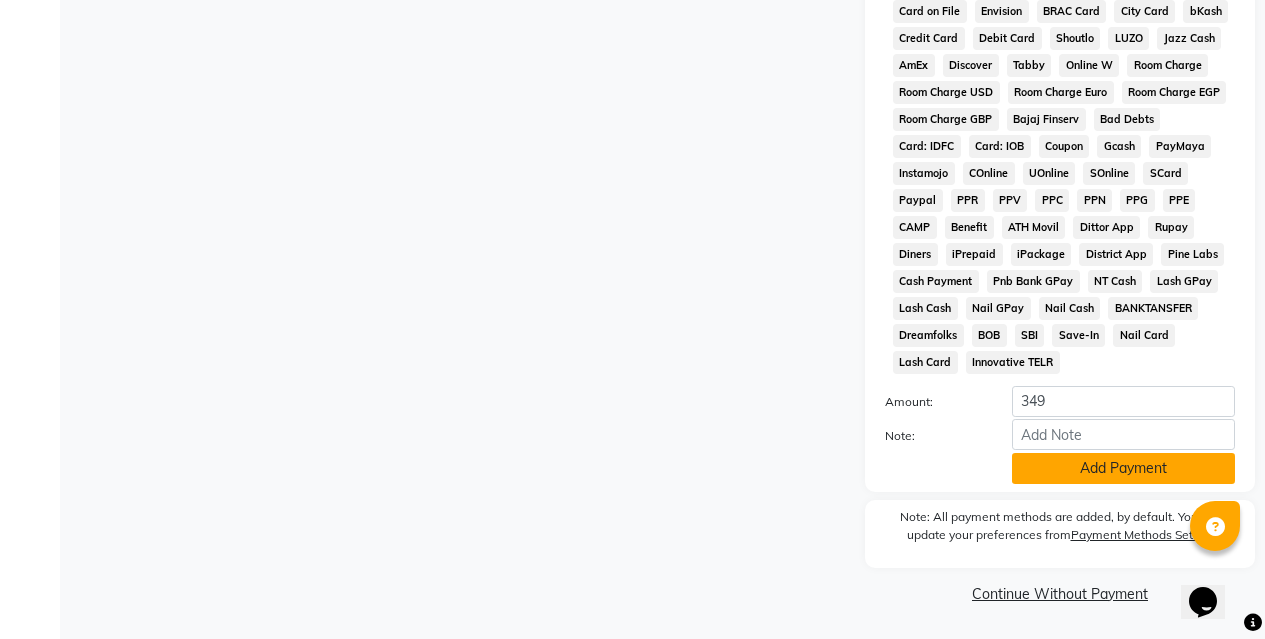 click on "Add Payment" 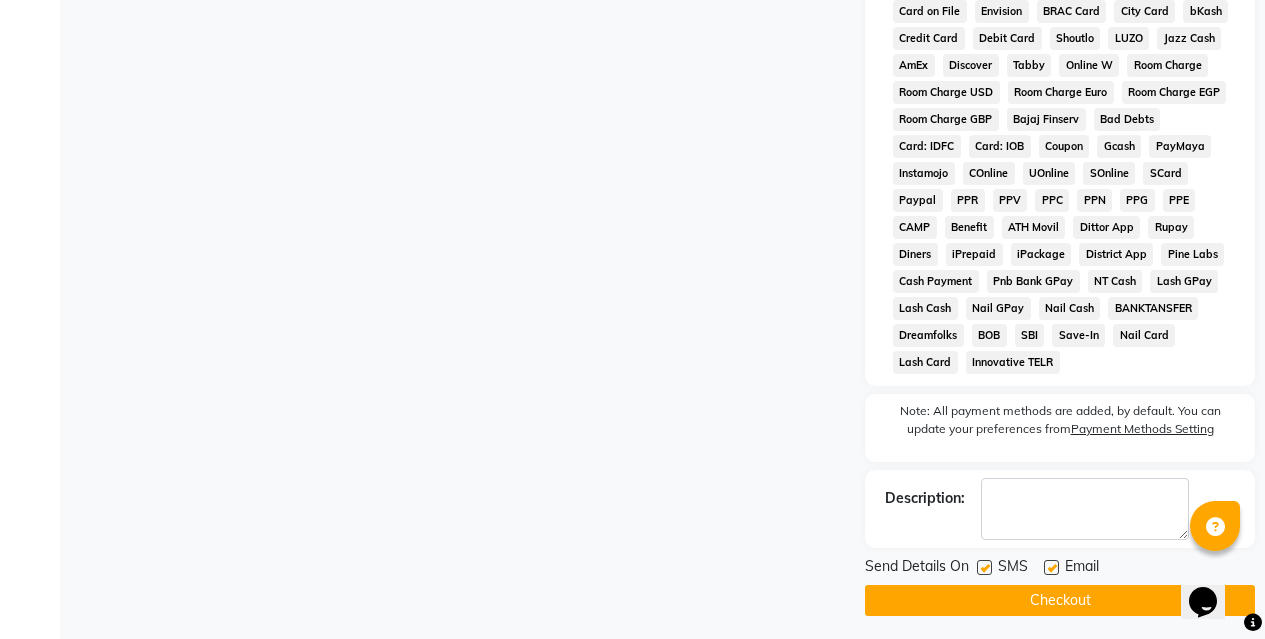 click on "Checkout" 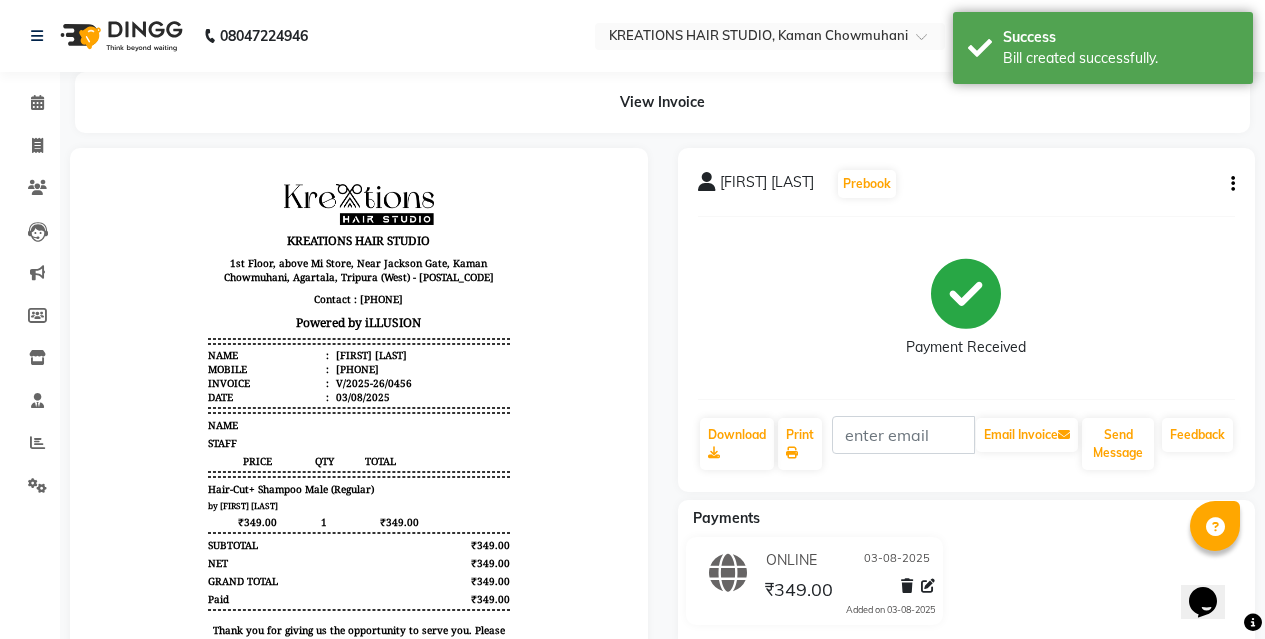 scroll, scrollTop: 0, scrollLeft: 0, axis: both 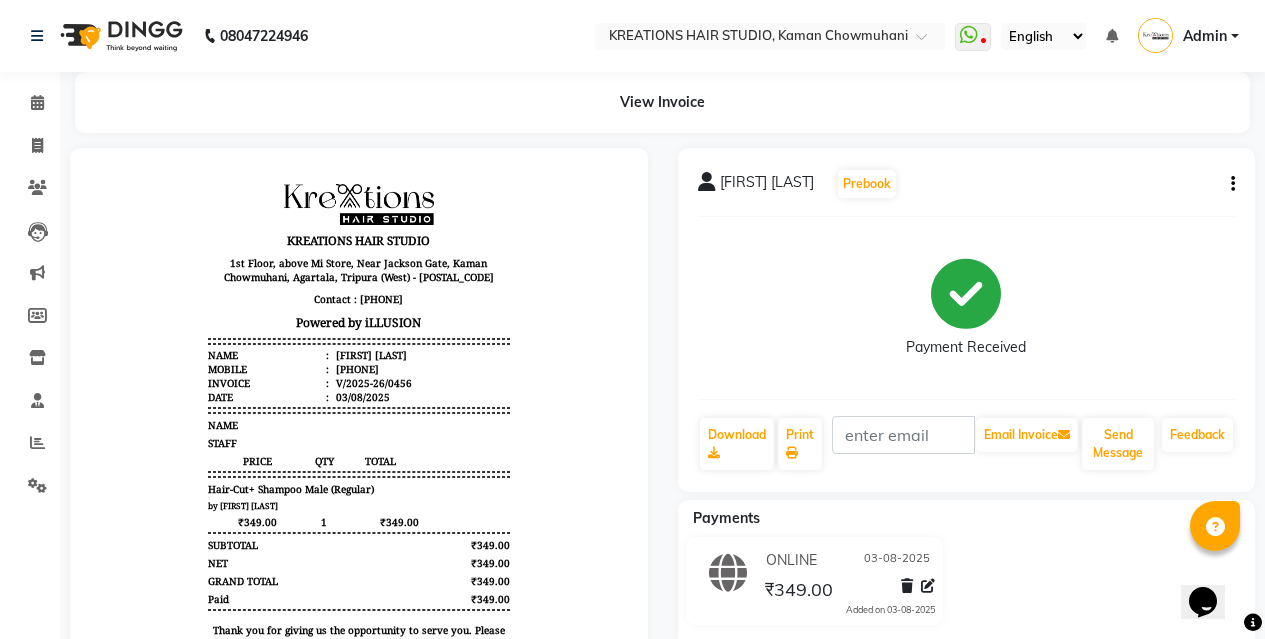 click on "KREATIONS HAIR STUDIO
1st Floor, above Mi Store, Near Jackson Gate, Kaman Chowmuhani, Agartala, Tripura (West) - [POSTAL_CODE]
Contact : [PHONE]
Powered by iLLUSION
Name  :
[FIRST] [LAST]
Mobile :
[PHONE]
Invoice  :
V/2025-26/0456
Date  : [DATE] NAME" at bounding box center [359, 430] 